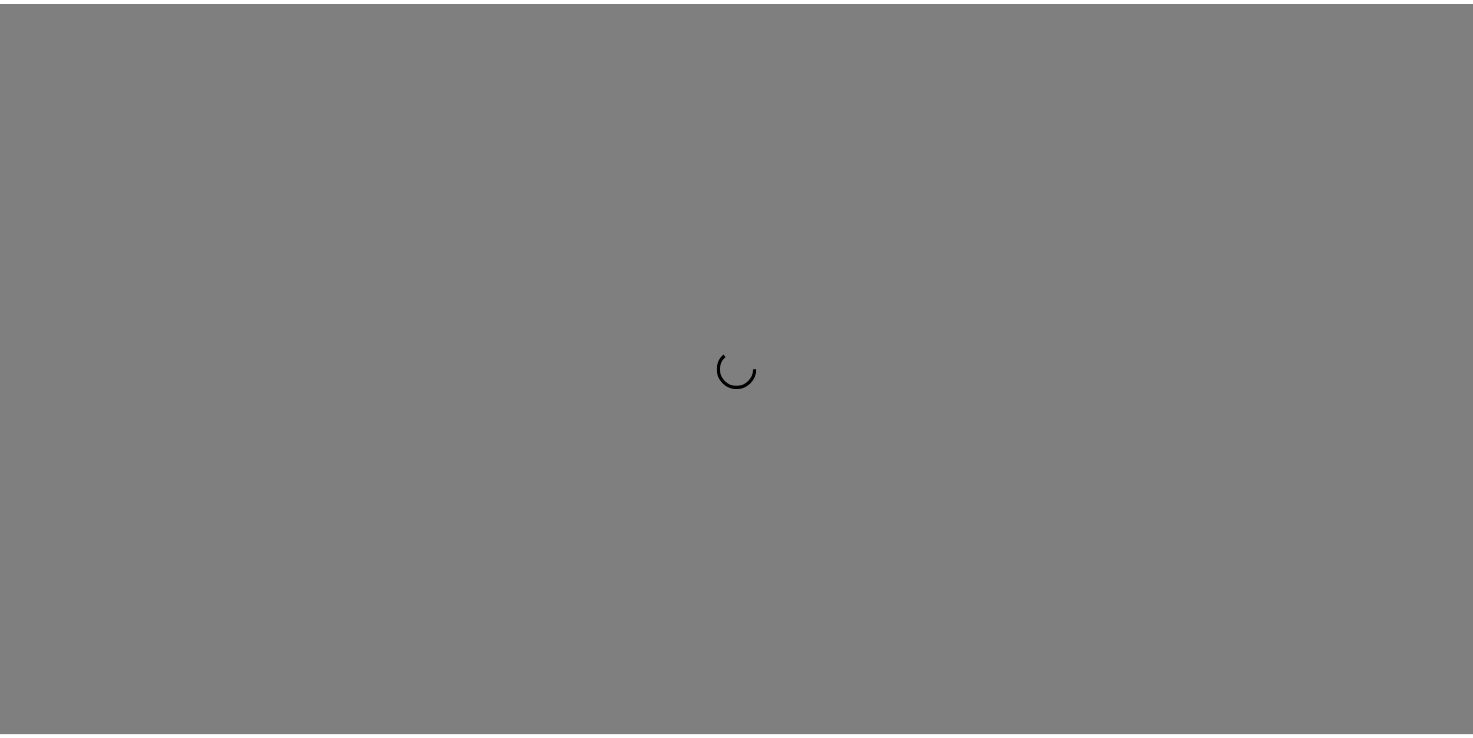 scroll, scrollTop: 0, scrollLeft: 0, axis: both 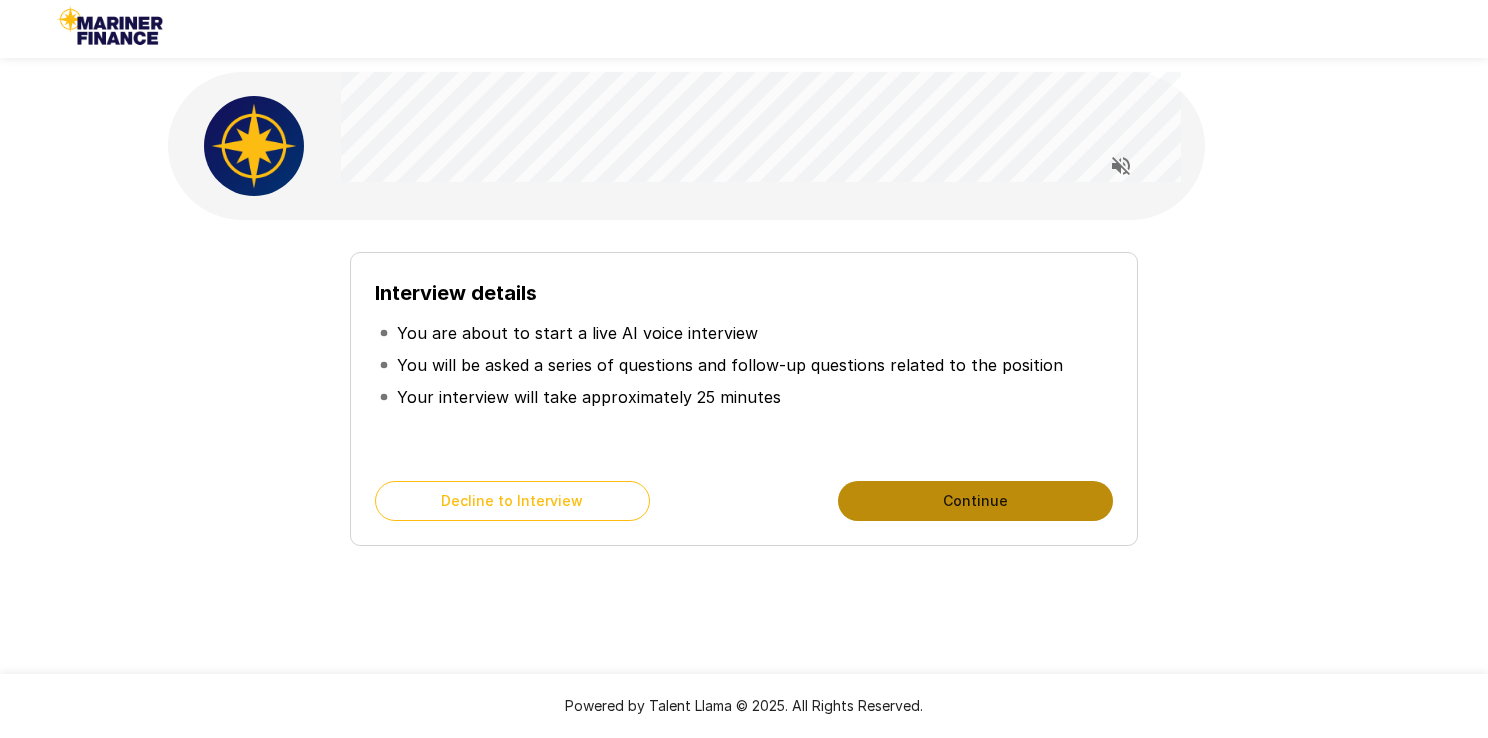 click on "Continue" at bounding box center (975, 501) 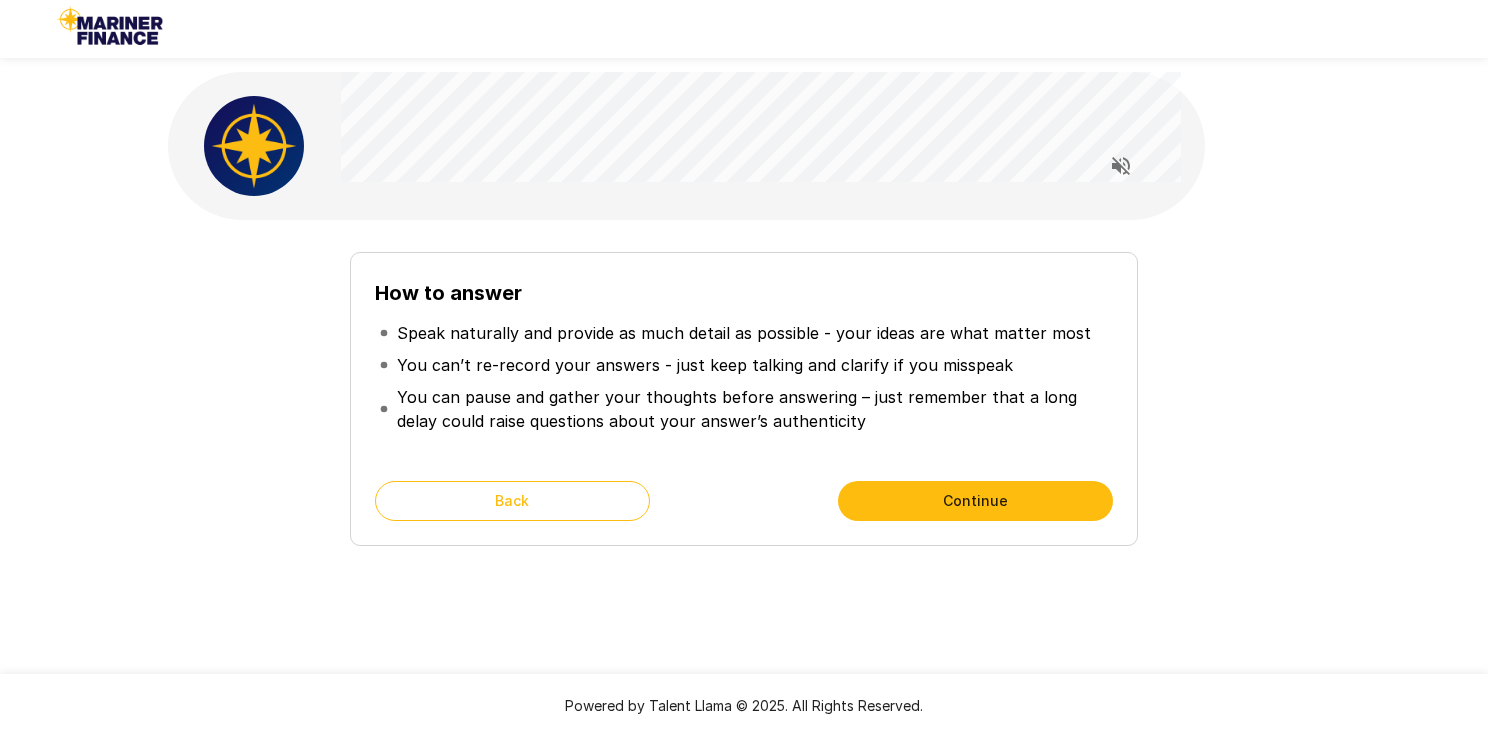 click on "Continue" at bounding box center (975, 501) 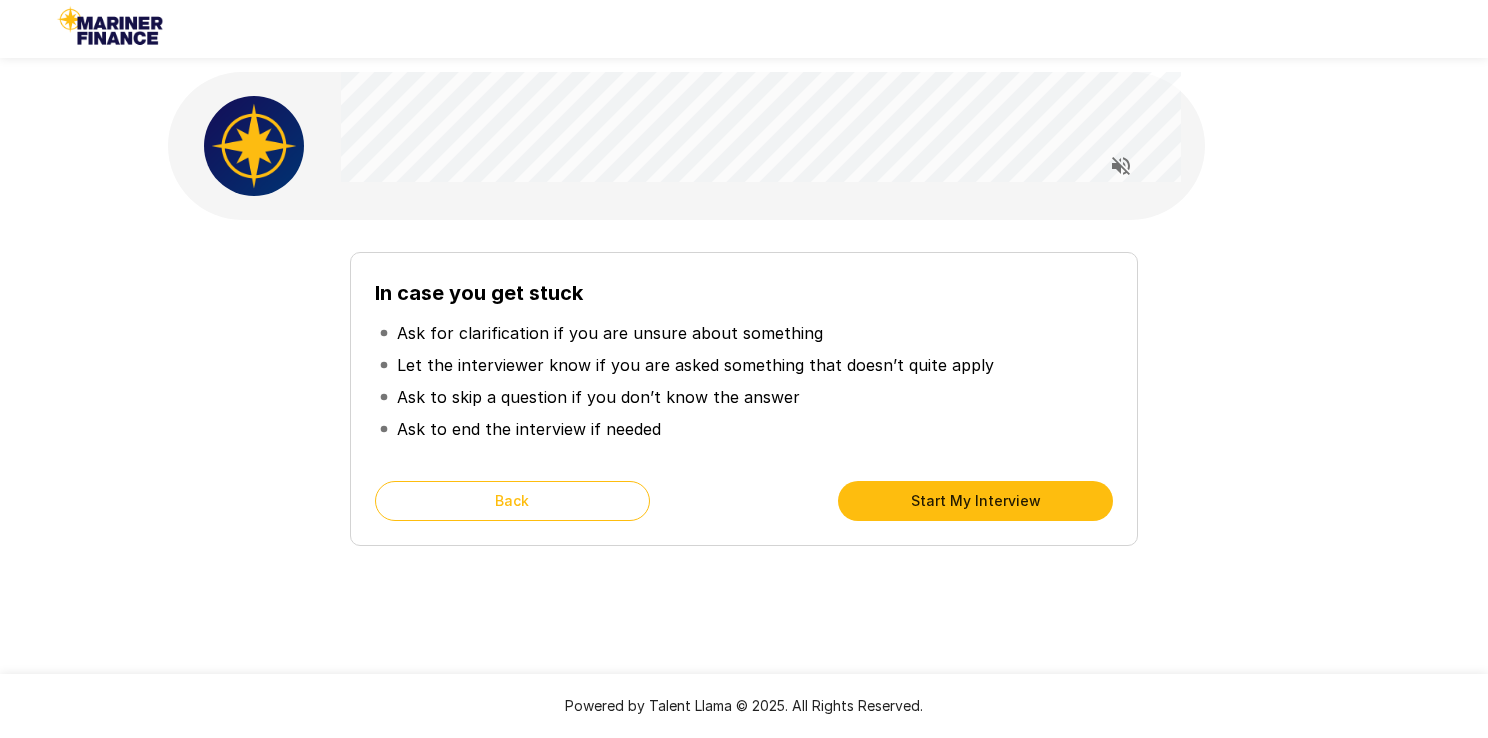 click on "Start My Interview" at bounding box center [975, 501] 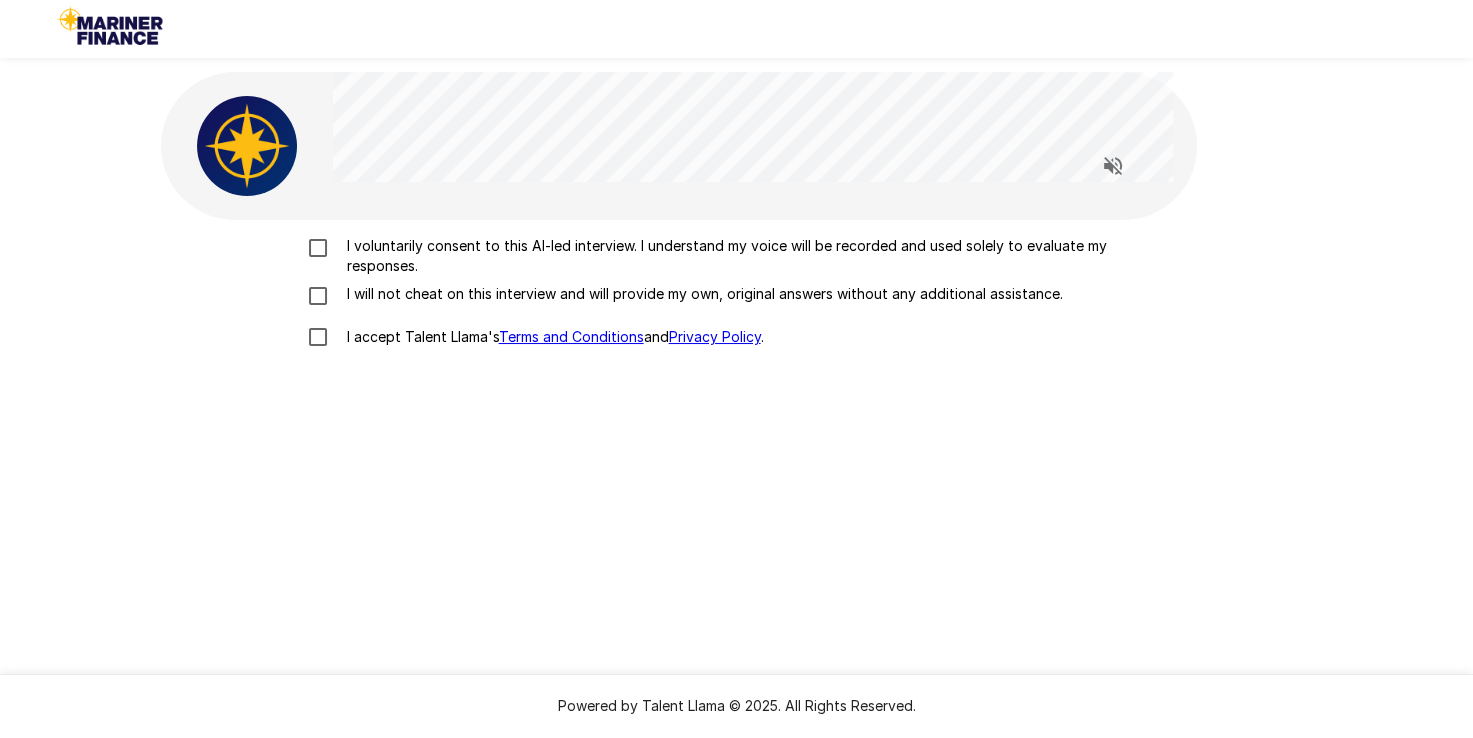 click on "I voluntarily consent to this AI-led interview. I understand my voice will be recorded and used solely to evaluate my responses." at bounding box center [758, 256] 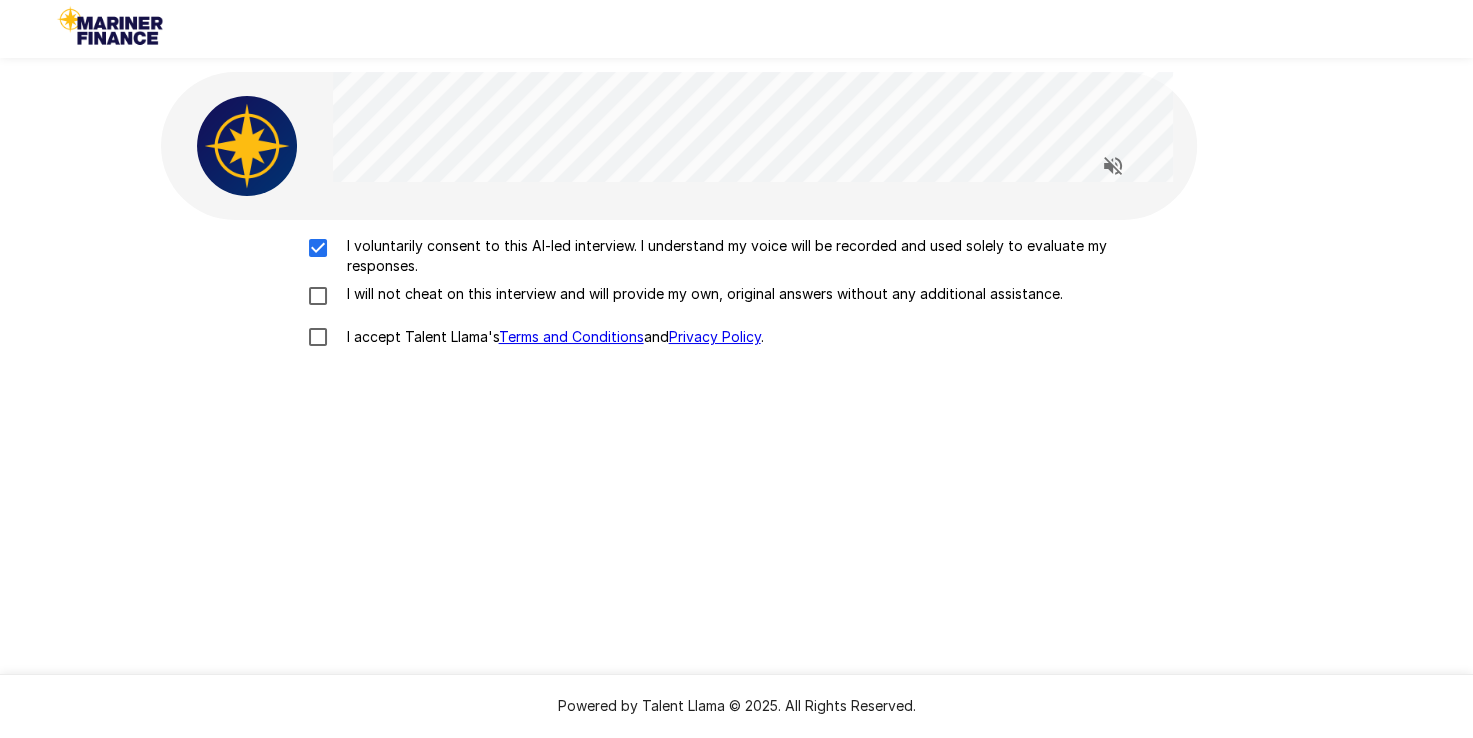click on "I will not cheat on this interview and will provide my own, original answers without any additional assistance." at bounding box center [701, 294] 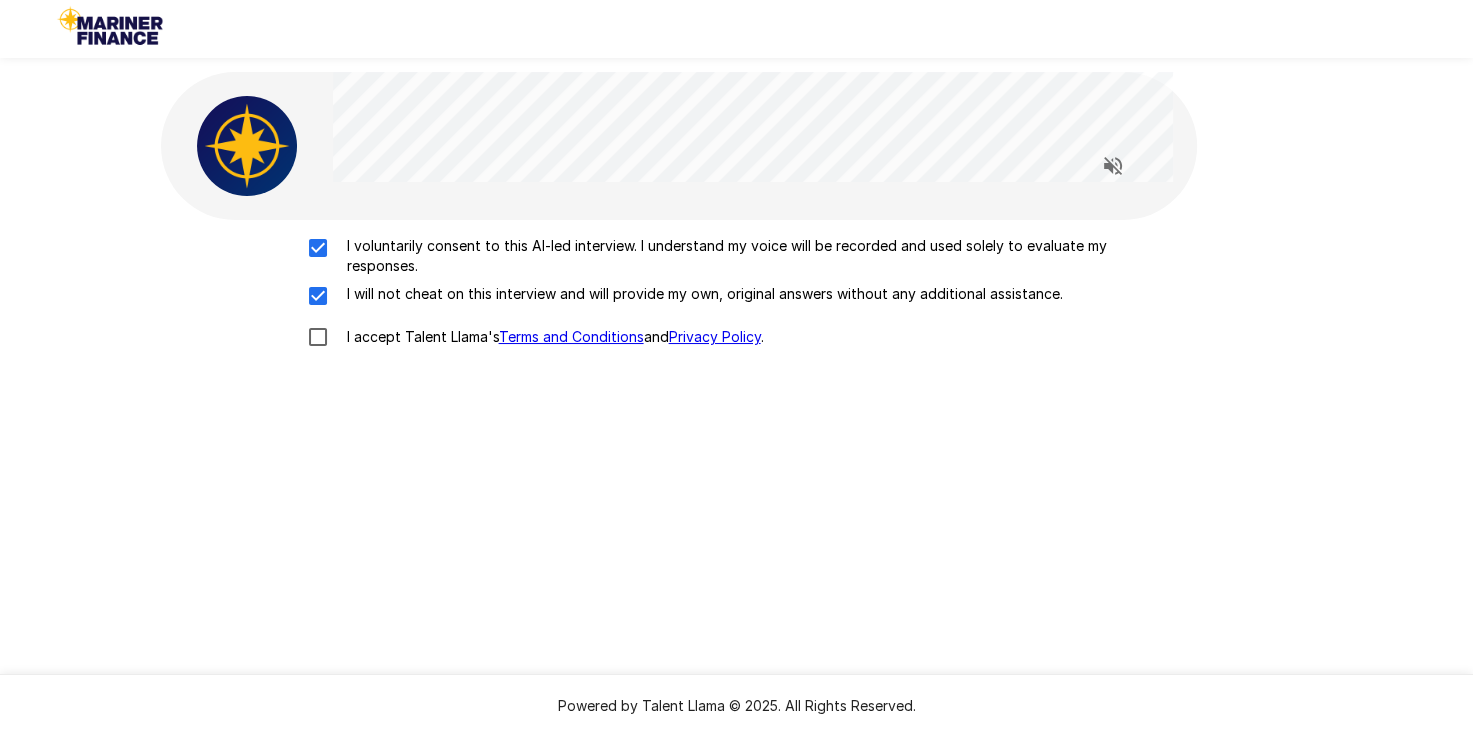 click on "I accept Talent Llama's  Terms and Conditions  and  Privacy Policy ." at bounding box center [551, 337] 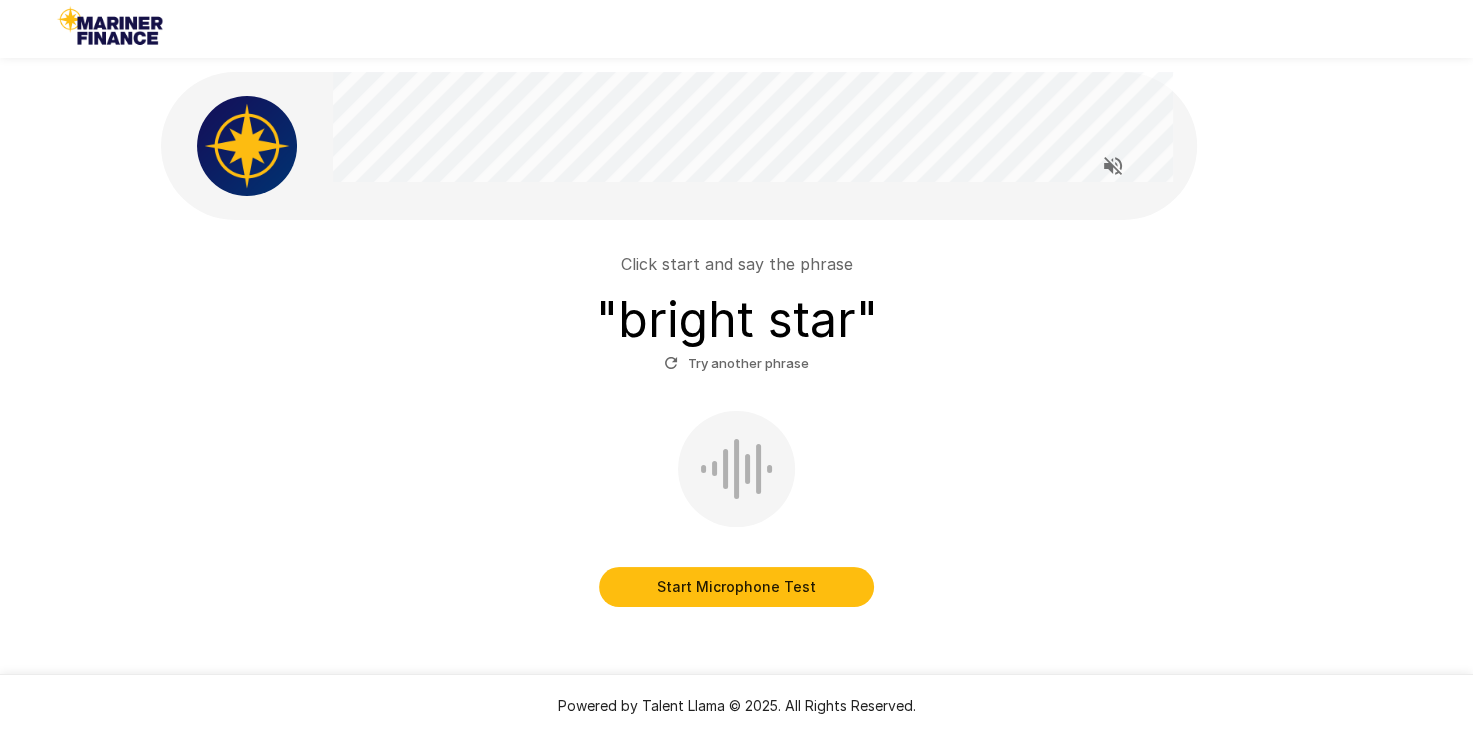 click on "Start Microphone Test" at bounding box center (736, 587) 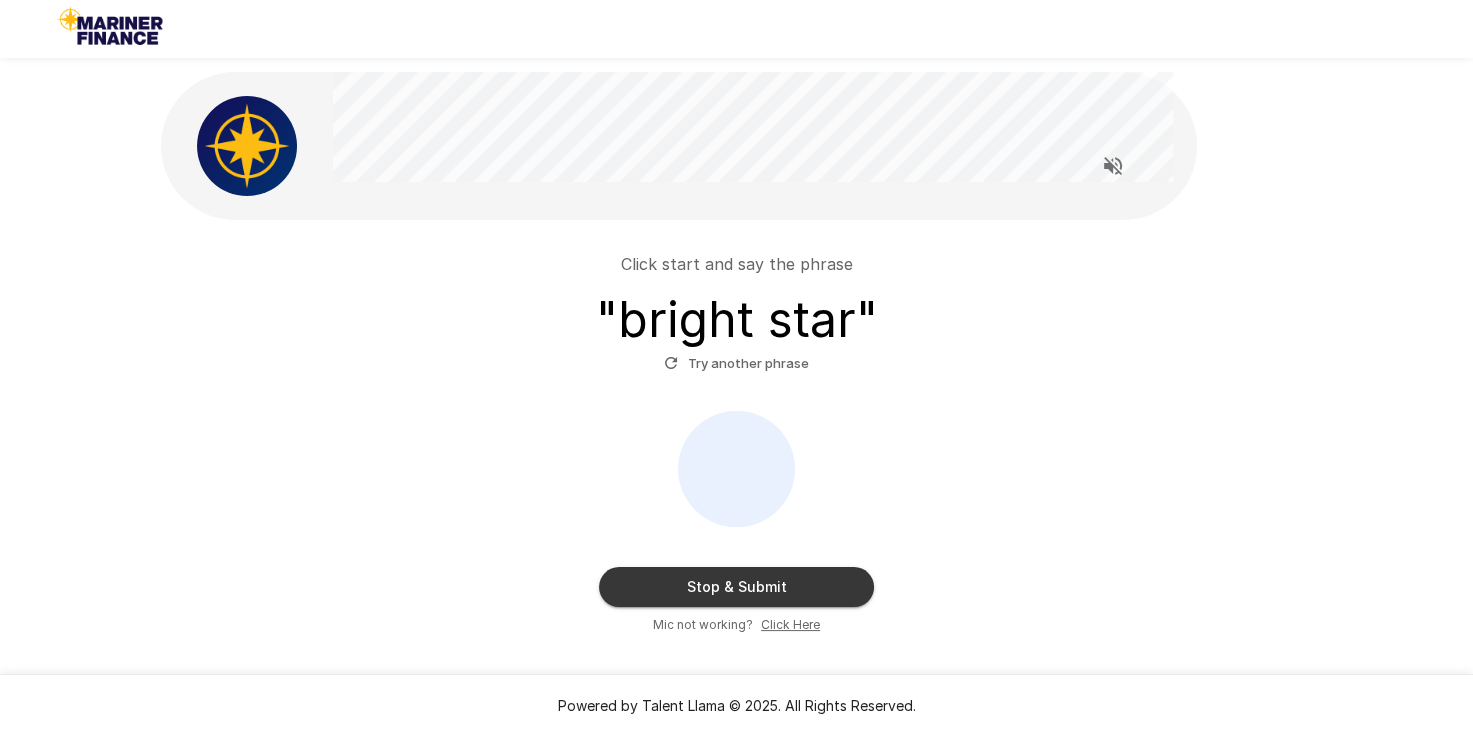 click on "Stop & Submit" at bounding box center (736, 587) 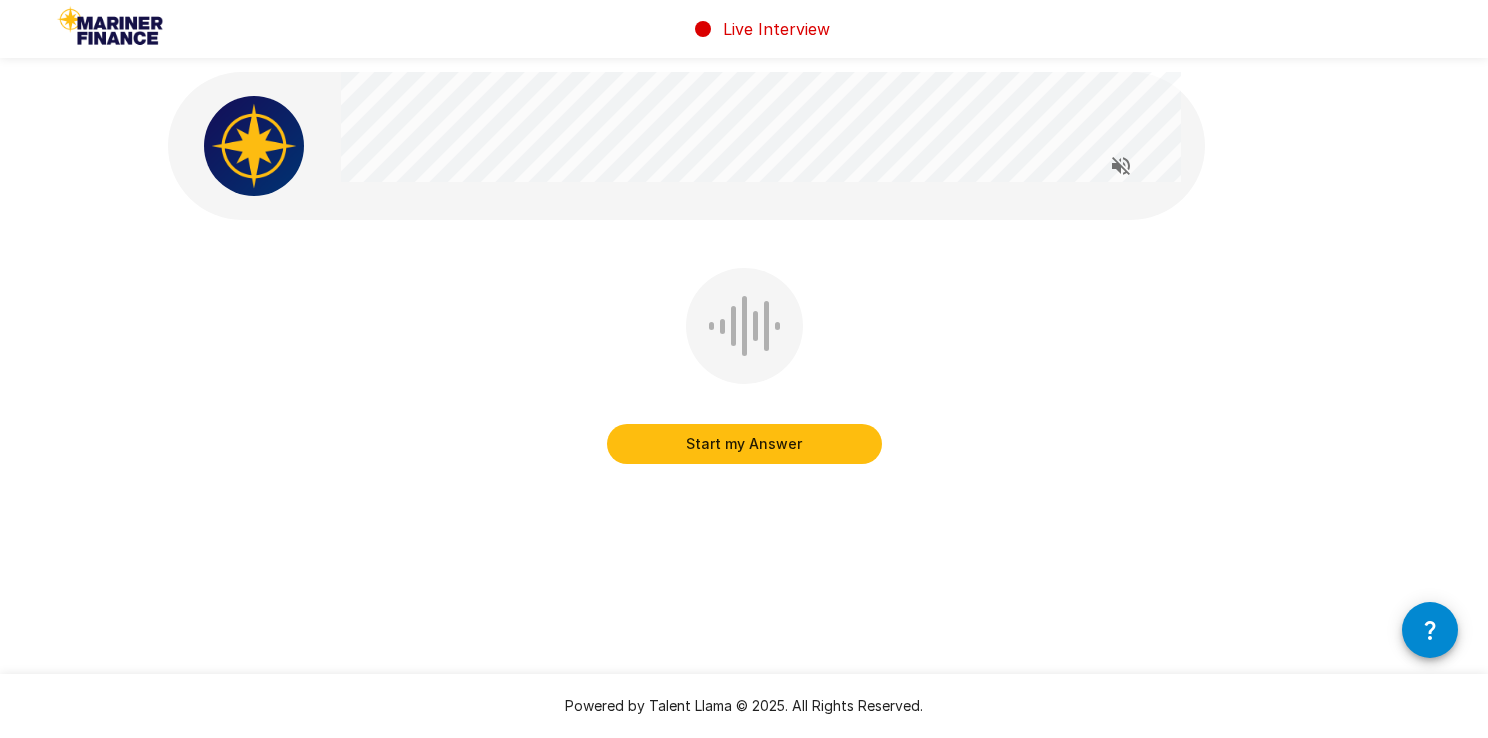 click on "Start my Answer" at bounding box center [744, 444] 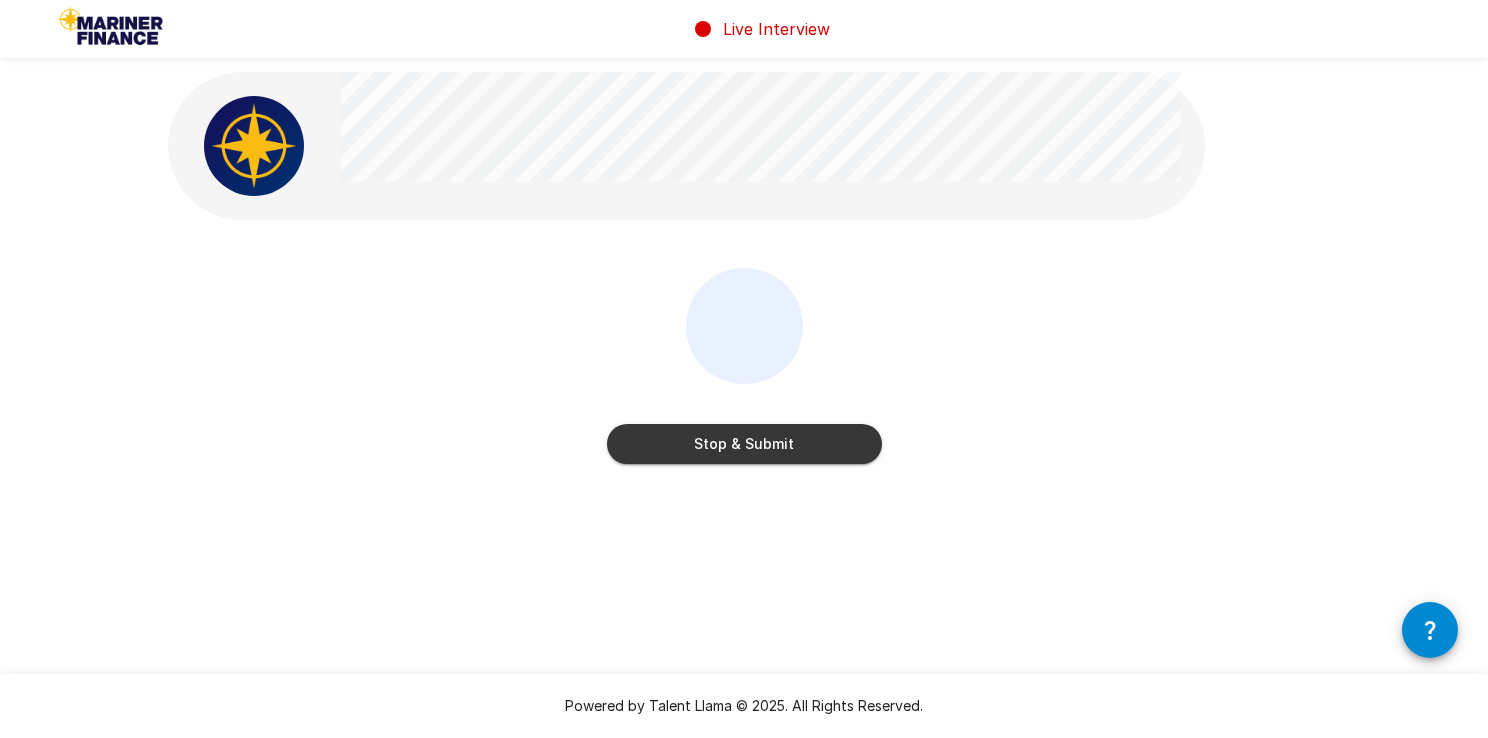 click on "Stop & Submit" at bounding box center (744, 444) 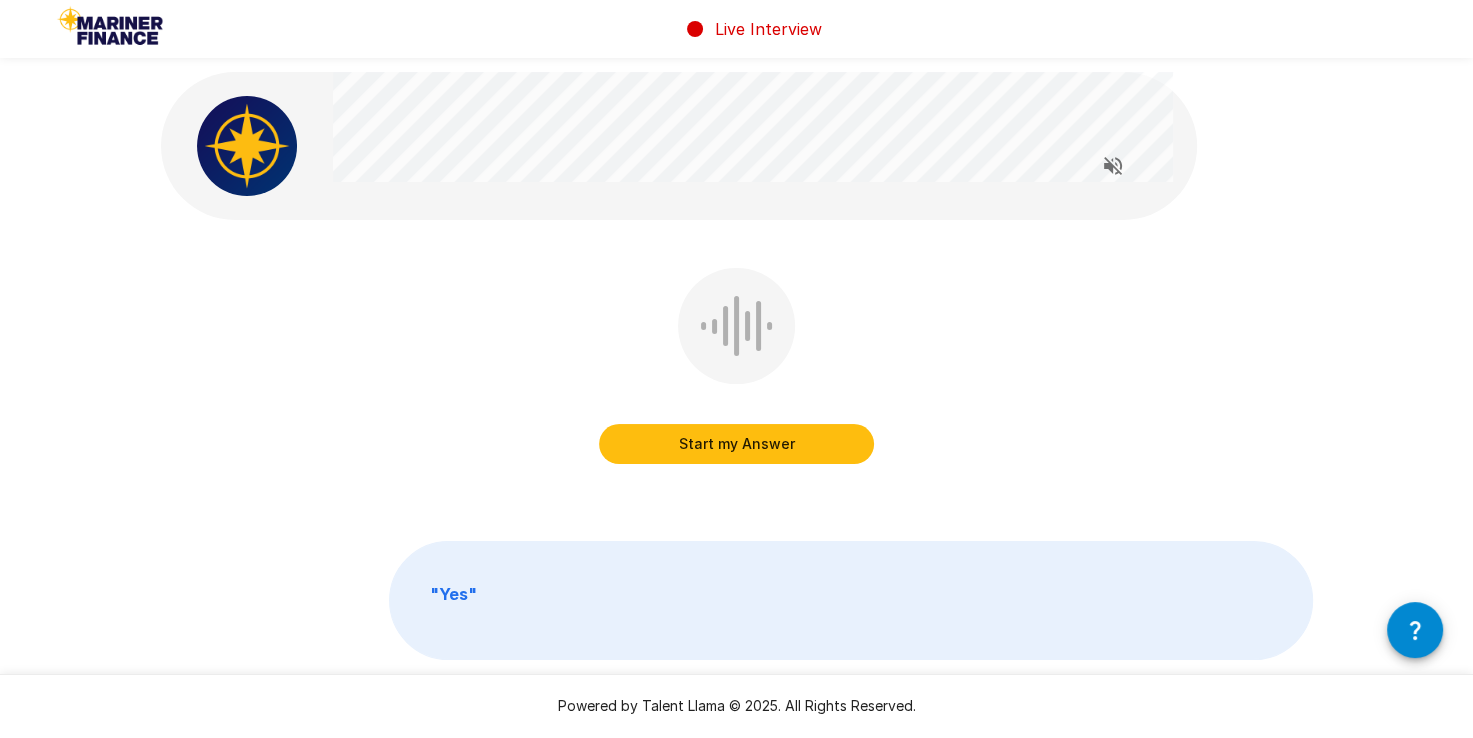 click on "Start my Answer" at bounding box center [736, 444] 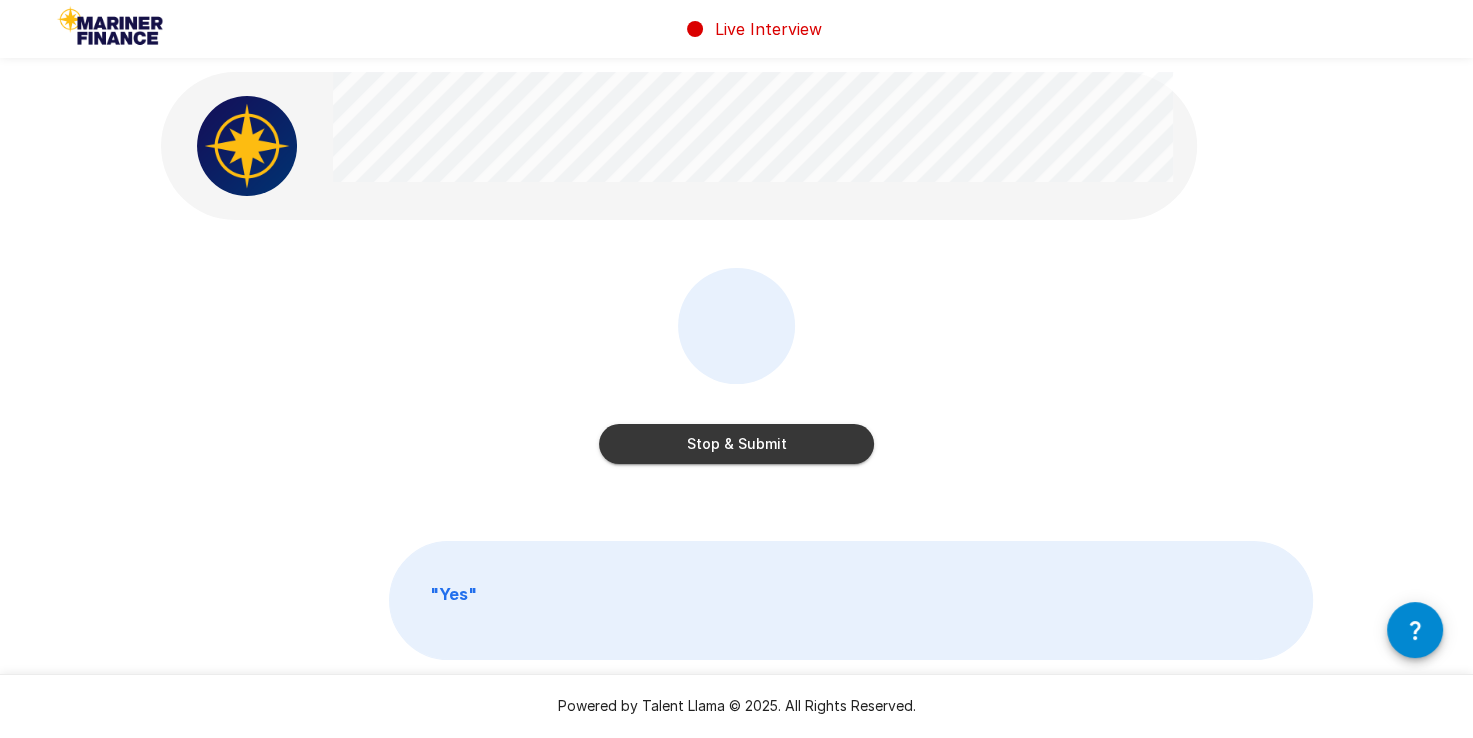 click on "Stop & Submit" at bounding box center [736, 444] 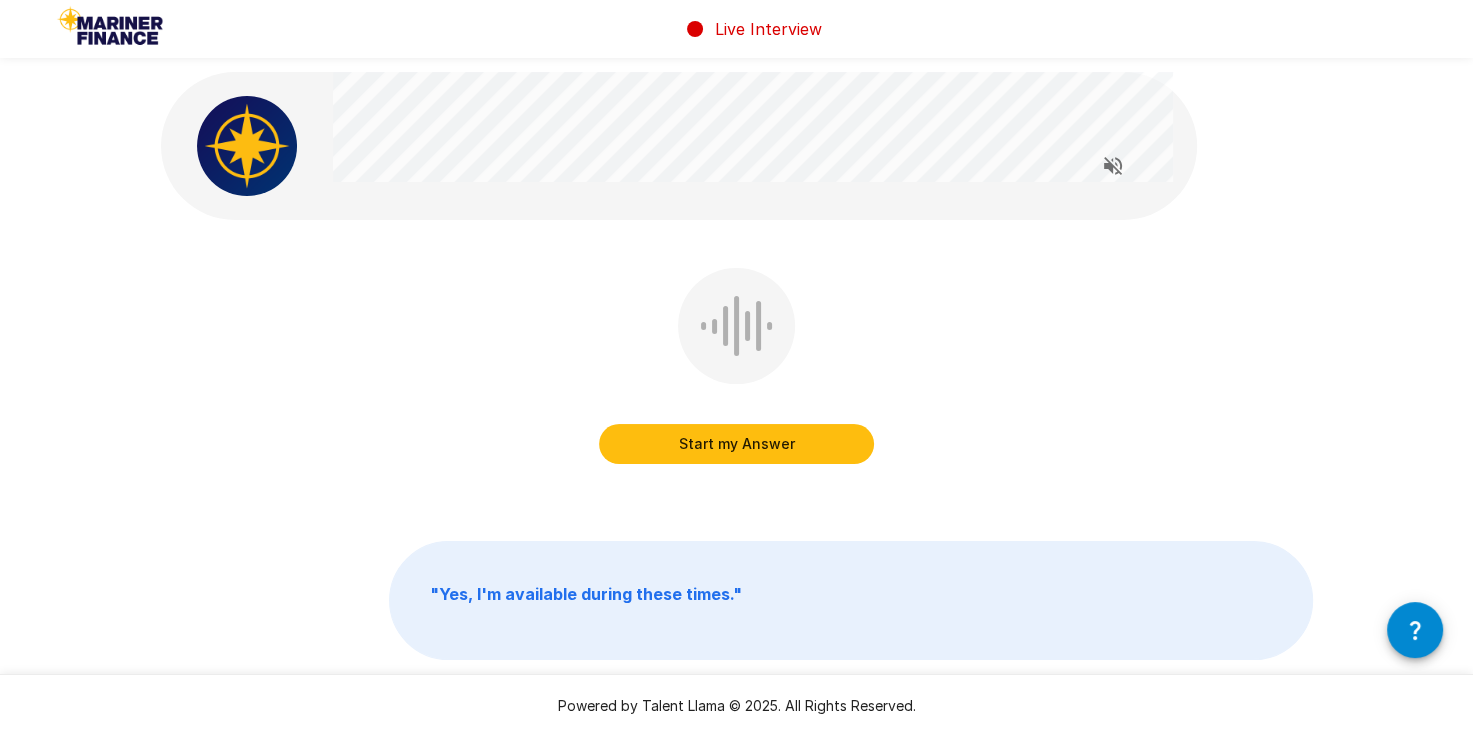 click on "Start my Answer" at bounding box center (736, 444) 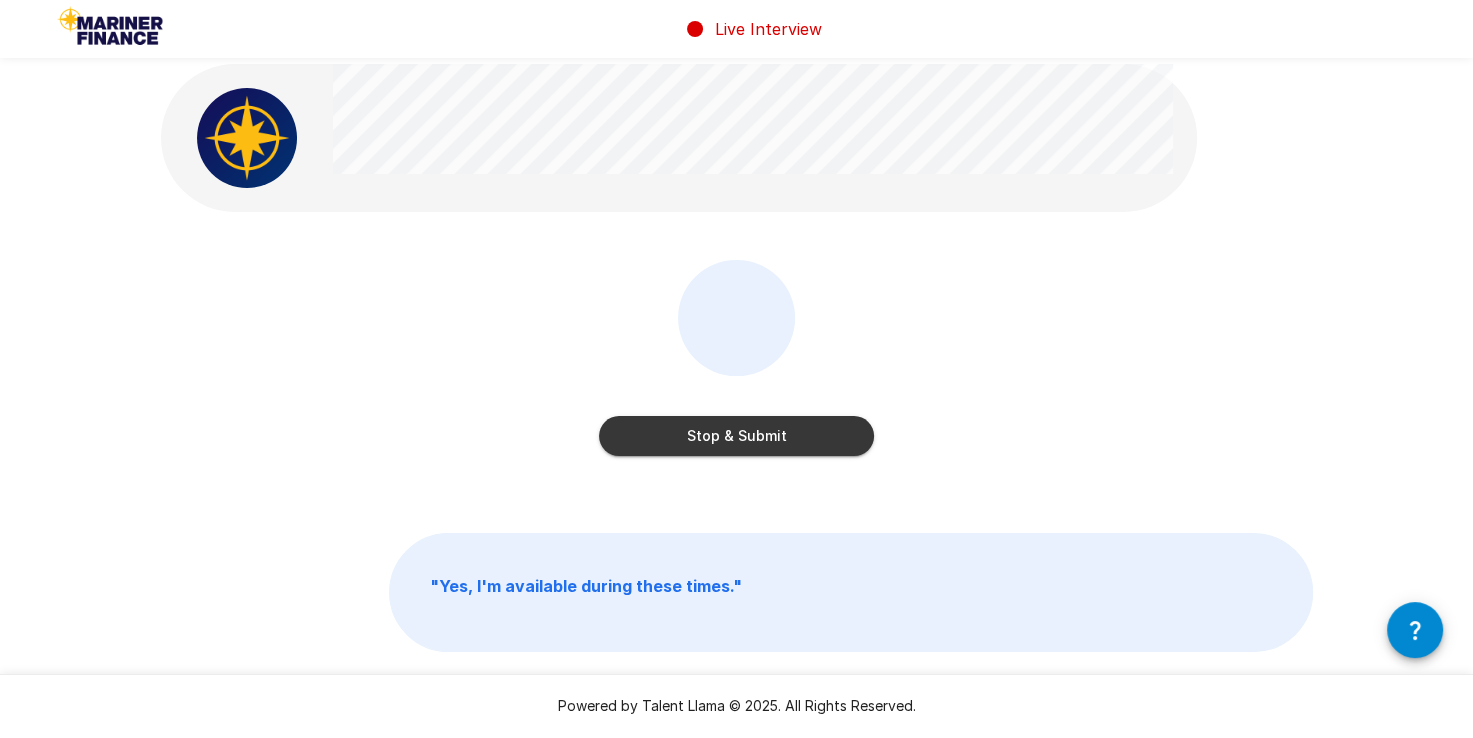 scroll, scrollTop: 9, scrollLeft: 0, axis: vertical 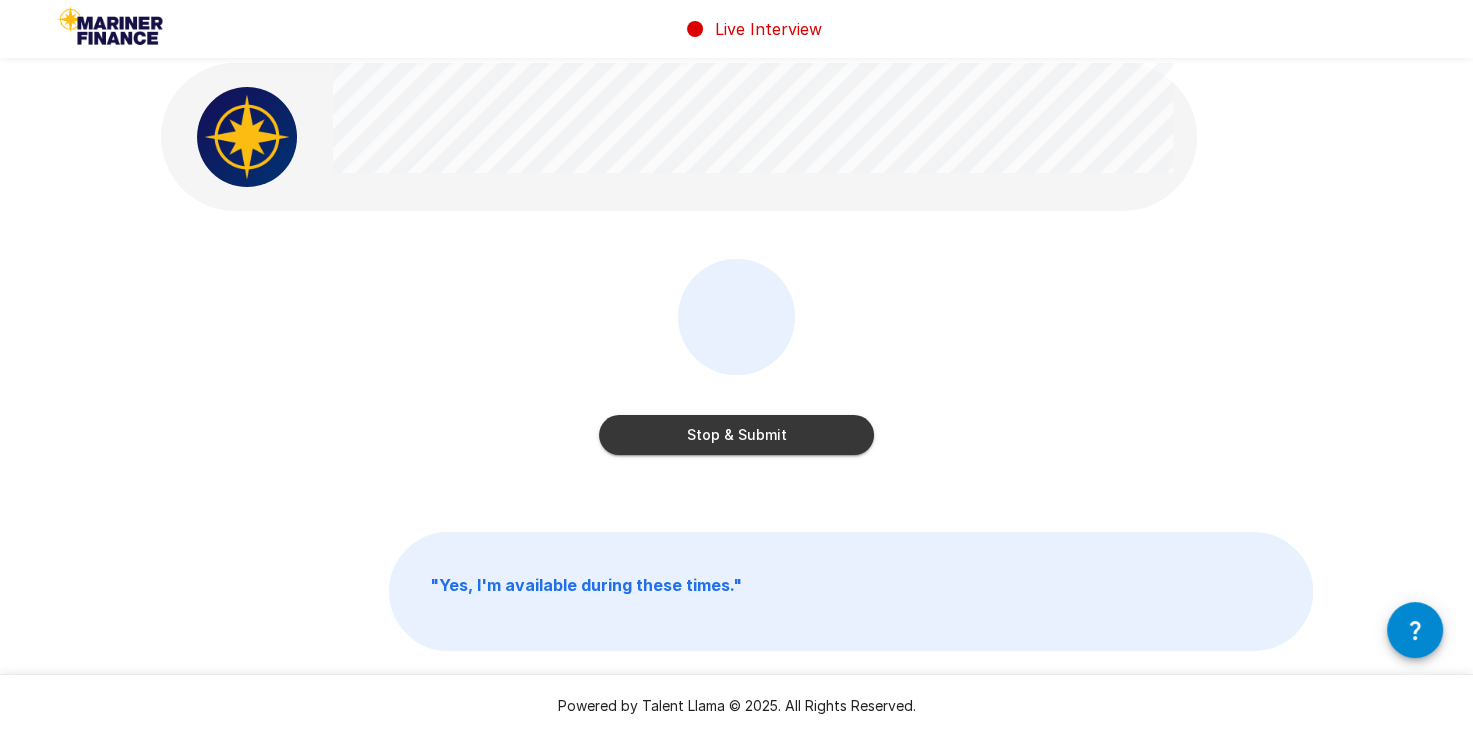 click on "Stop & Submit" at bounding box center (736, 435) 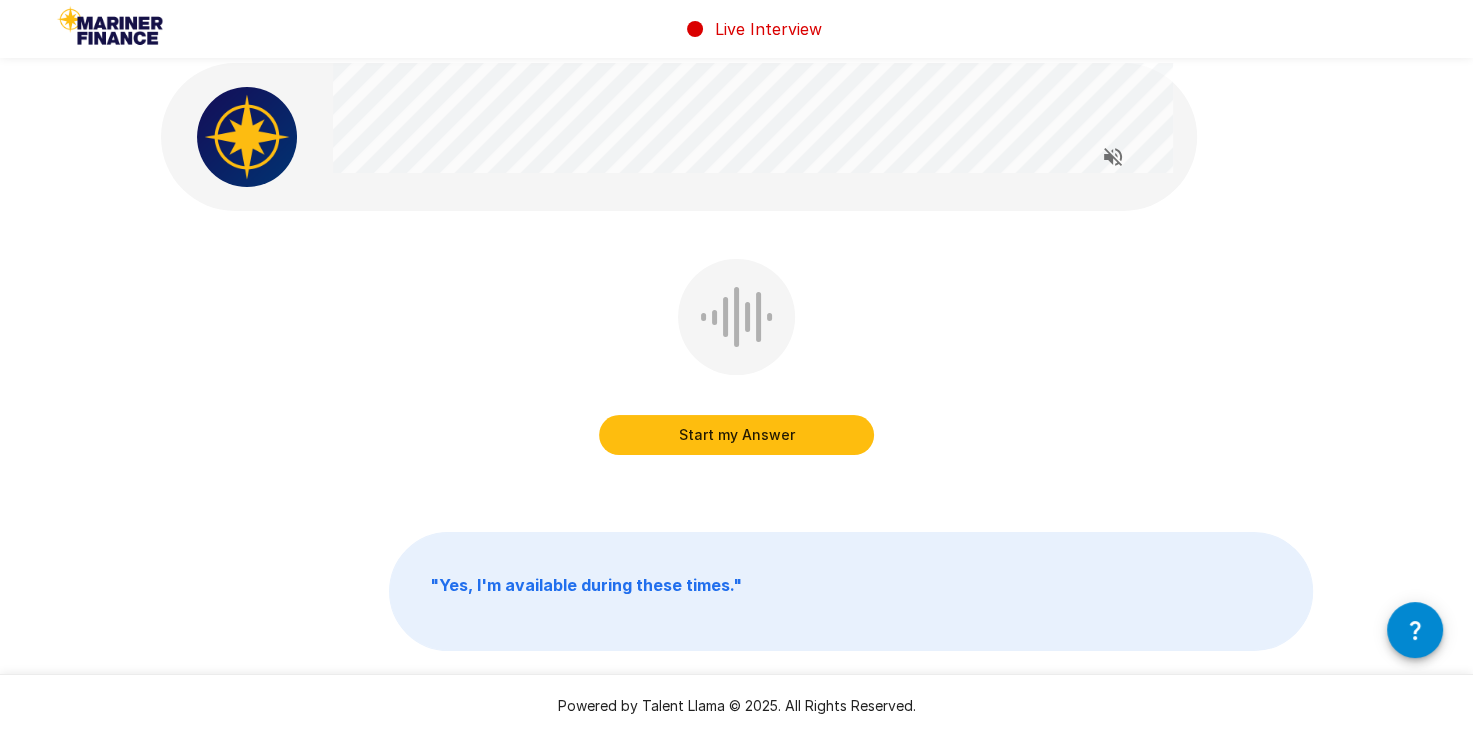 scroll, scrollTop: 0, scrollLeft: 0, axis: both 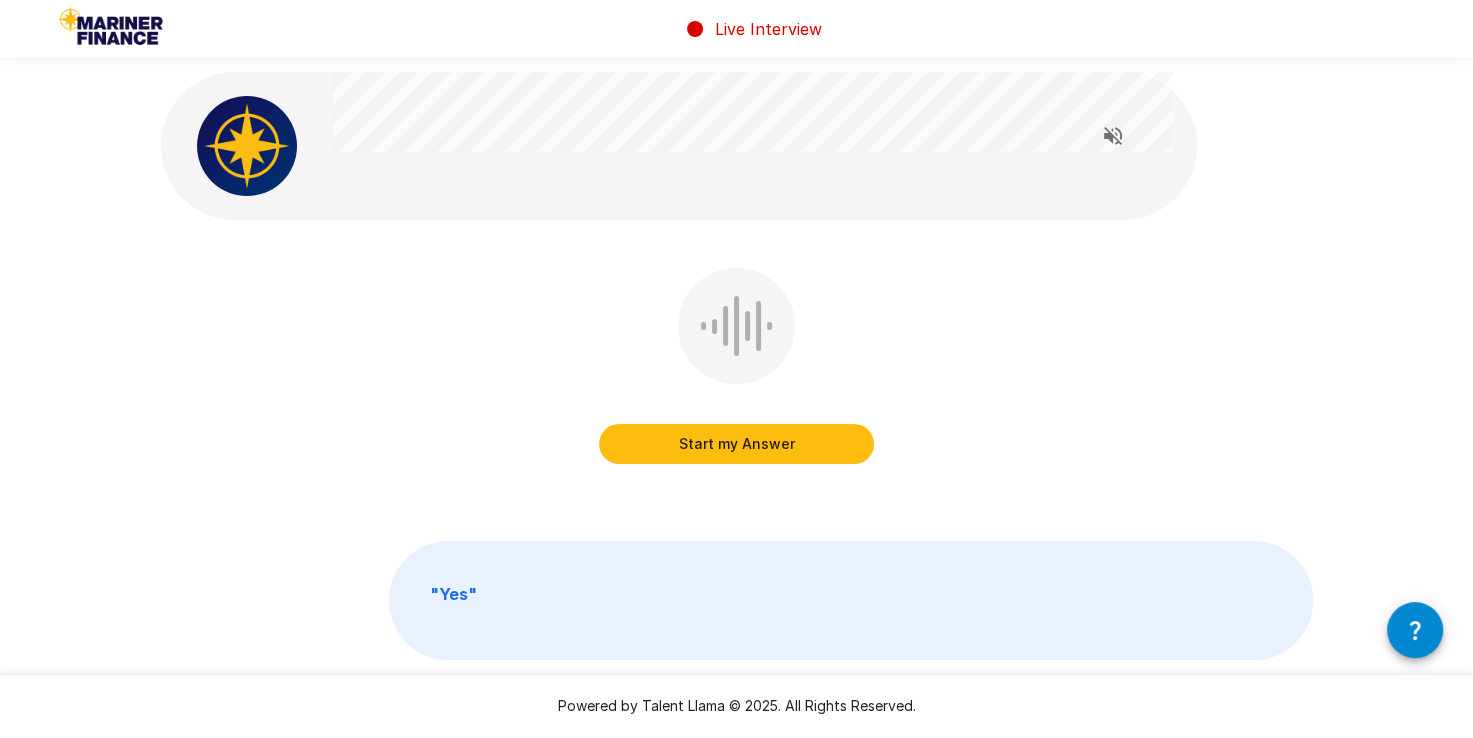 click on "Start my Answer" at bounding box center [736, 444] 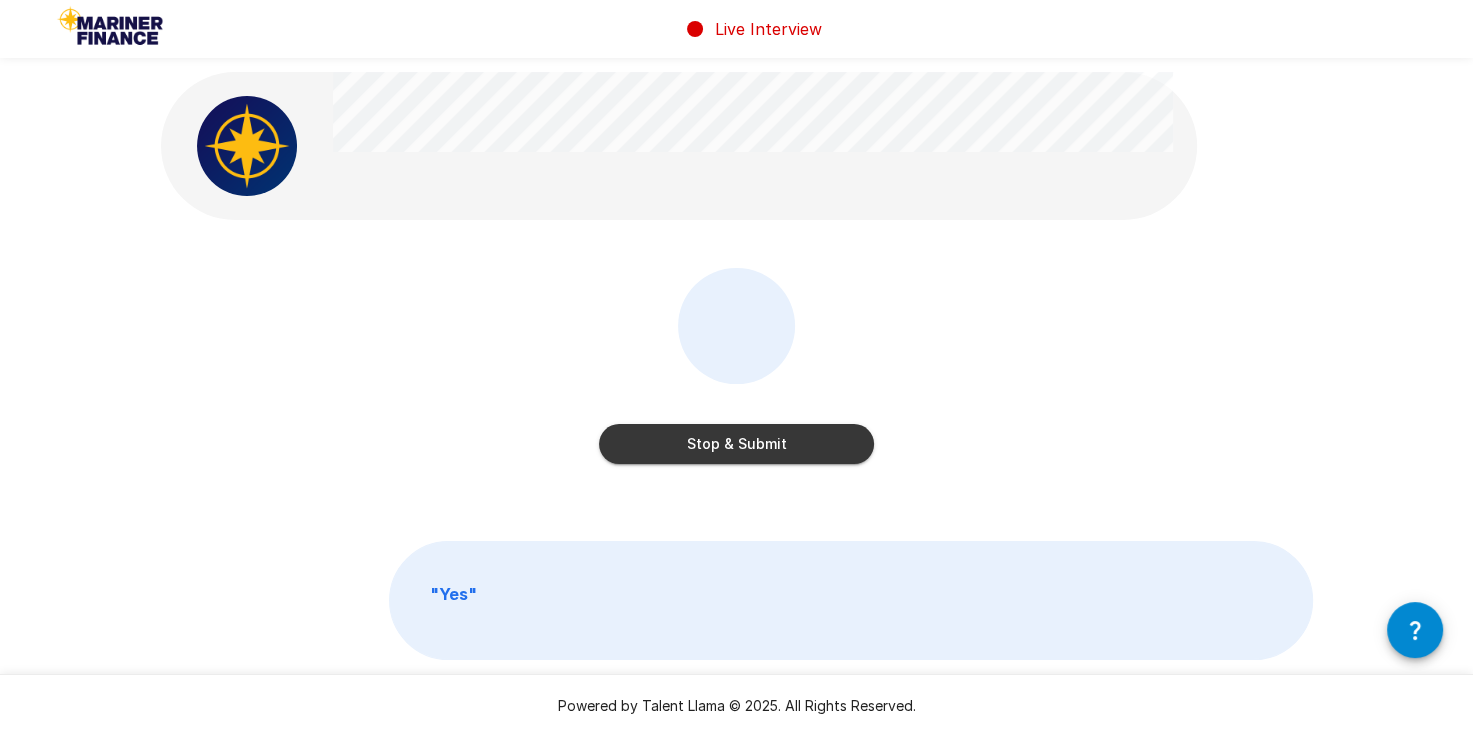 click on "Stop & Submit" at bounding box center [736, 444] 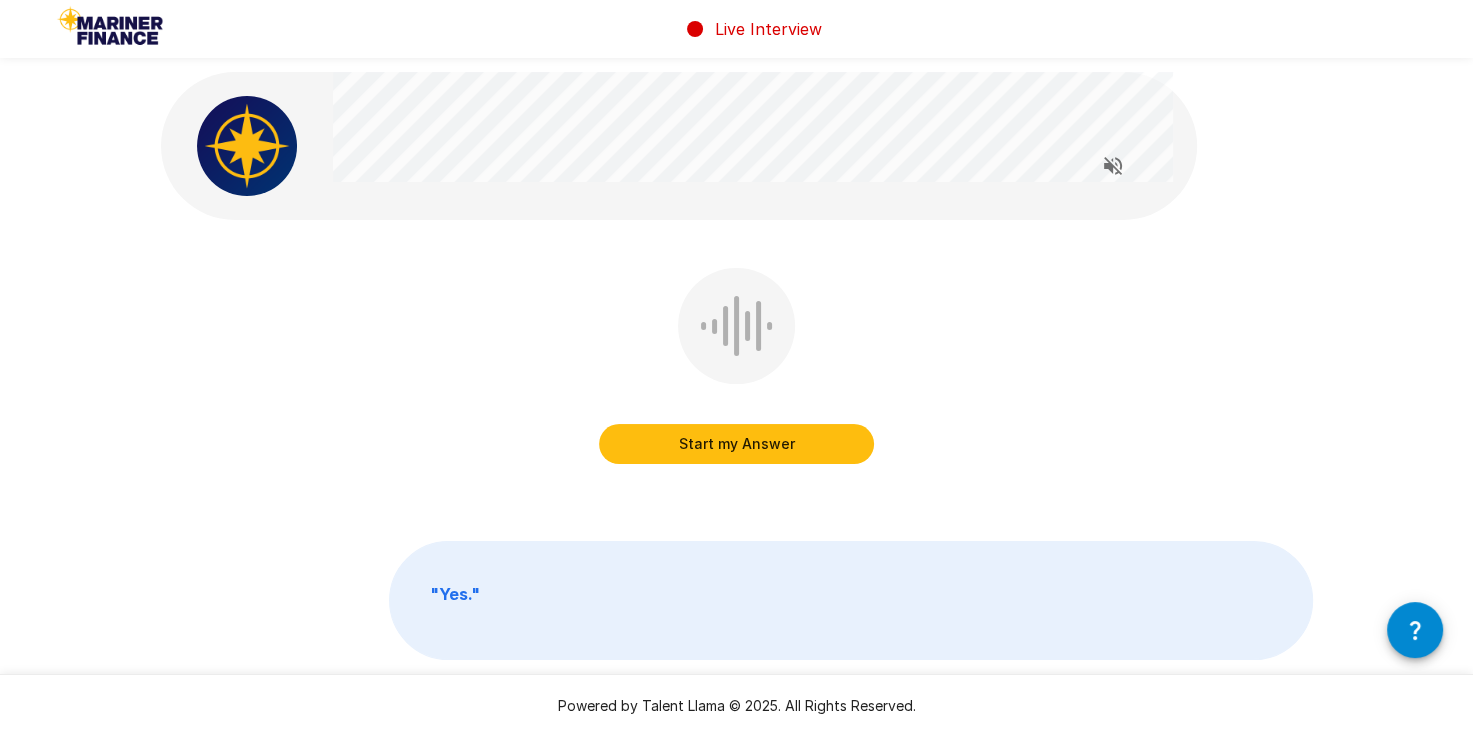 click on "Start my Answer" at bounding box center [736, 444] 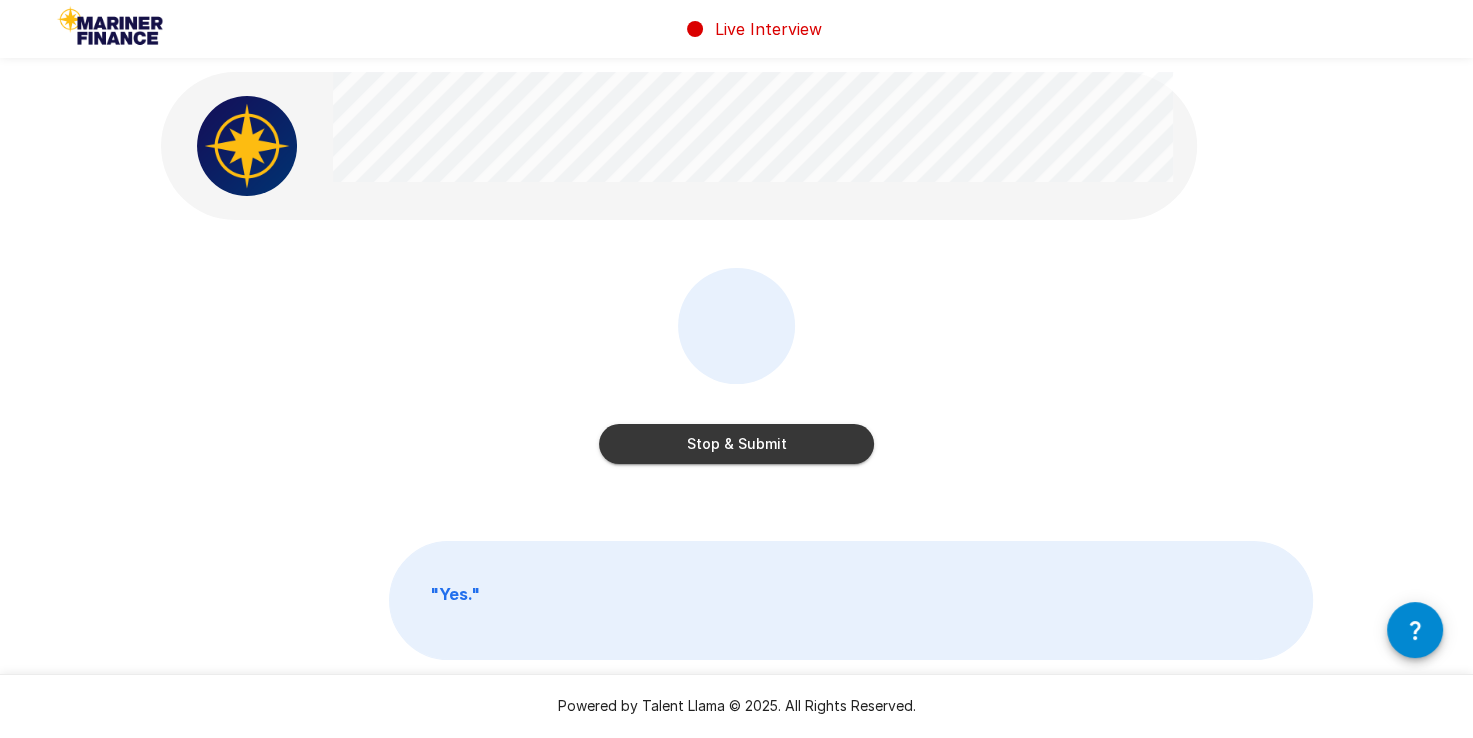 click on "Stop & Submit" at bounding box center (736, 444) 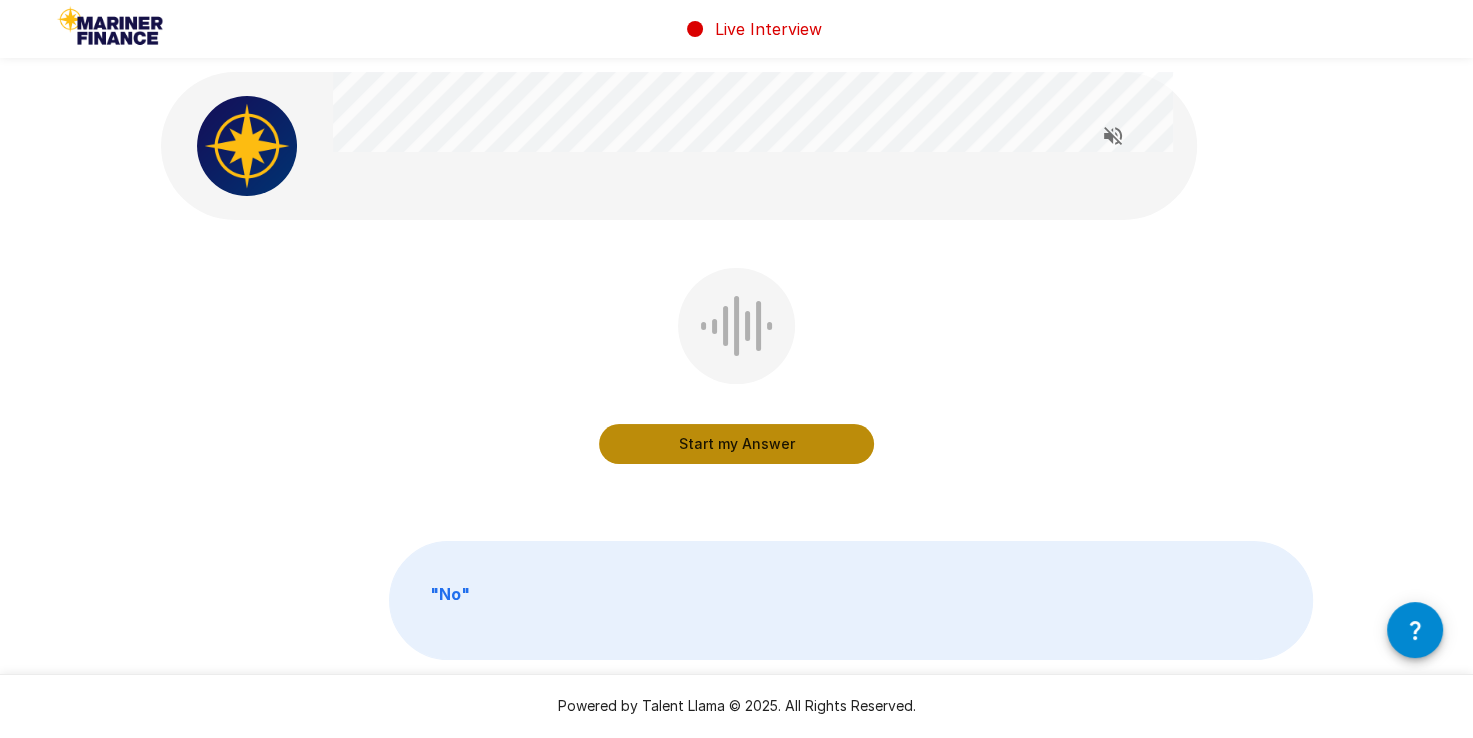 click on "Start my Answer" at bounding box center [736, 444] 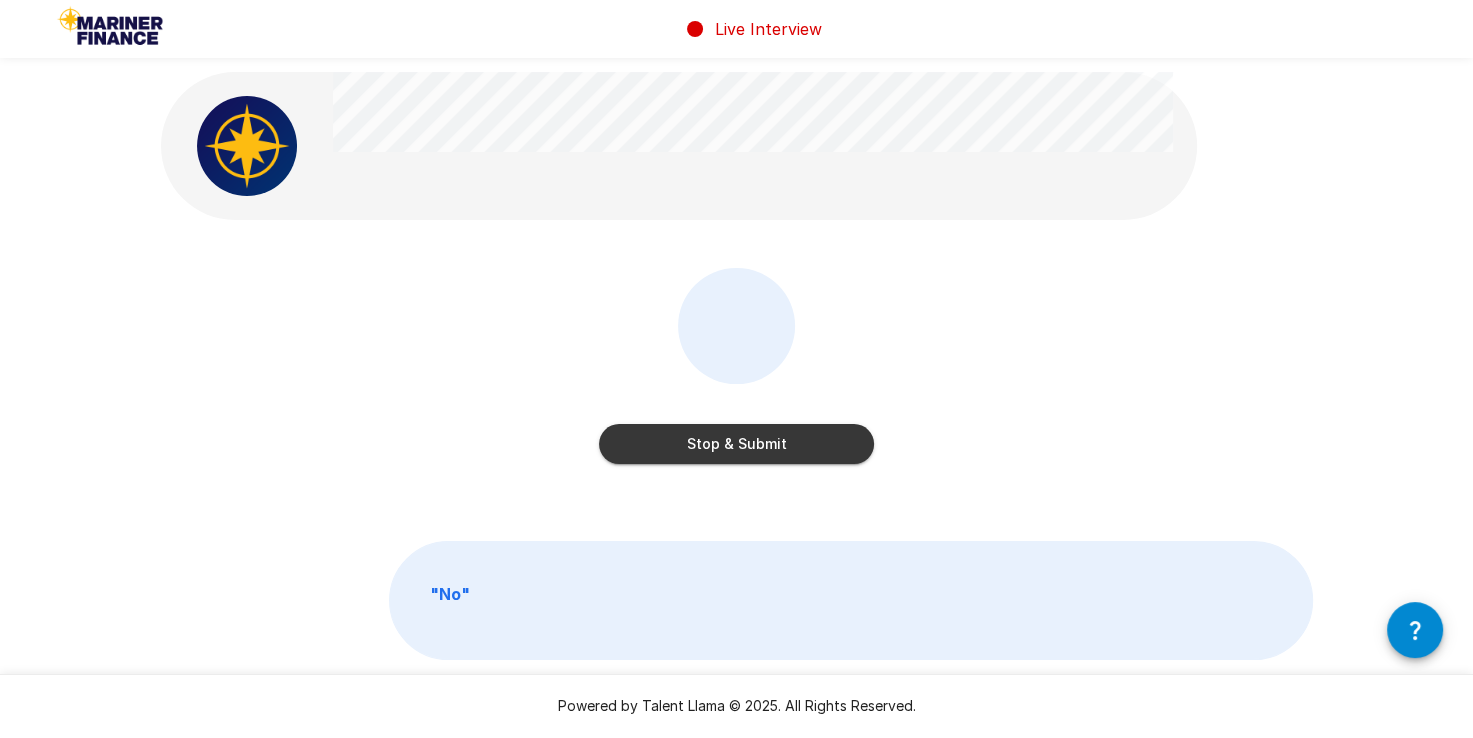click on "Stop & Submit" at bounding box center [736, 444] 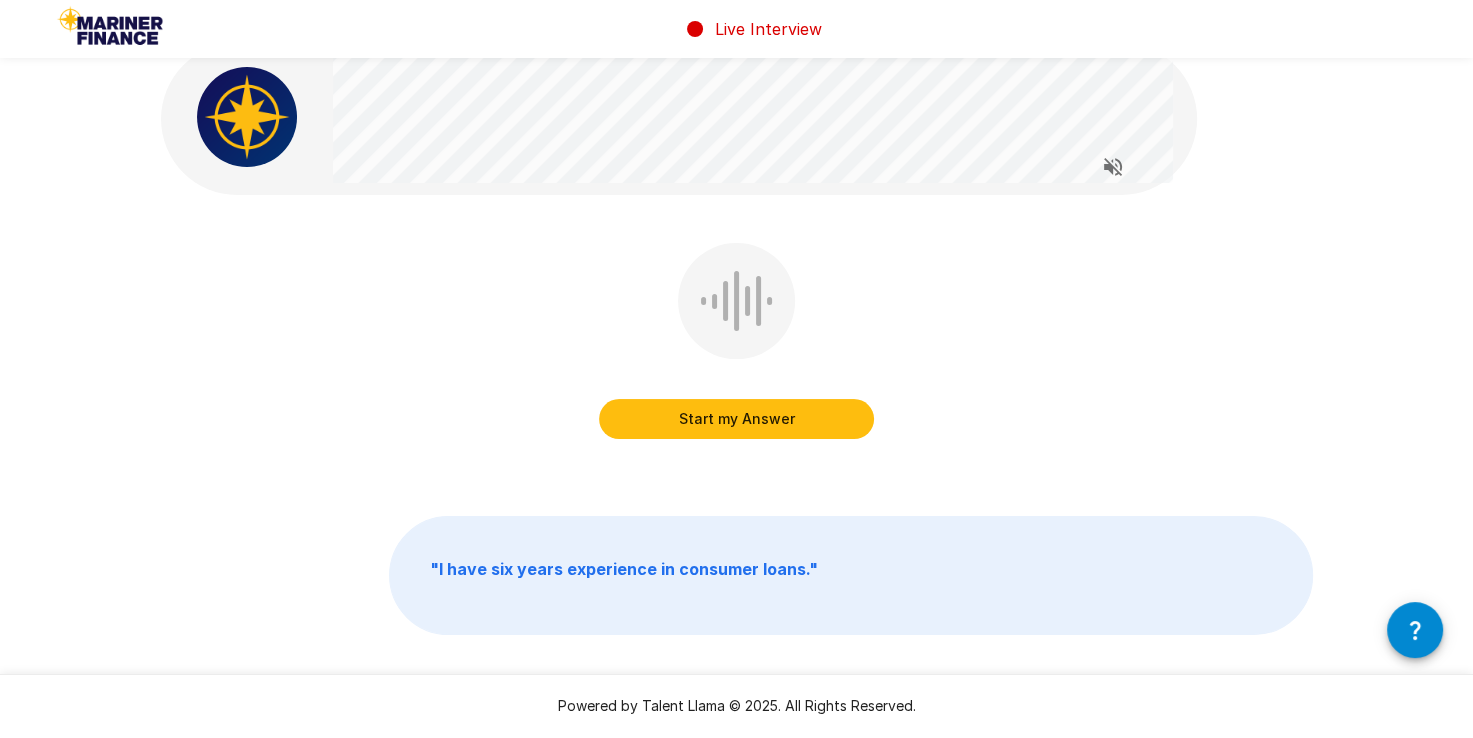 scroll, scrollTop: 23, scrollLeft: 0, axis: vertical 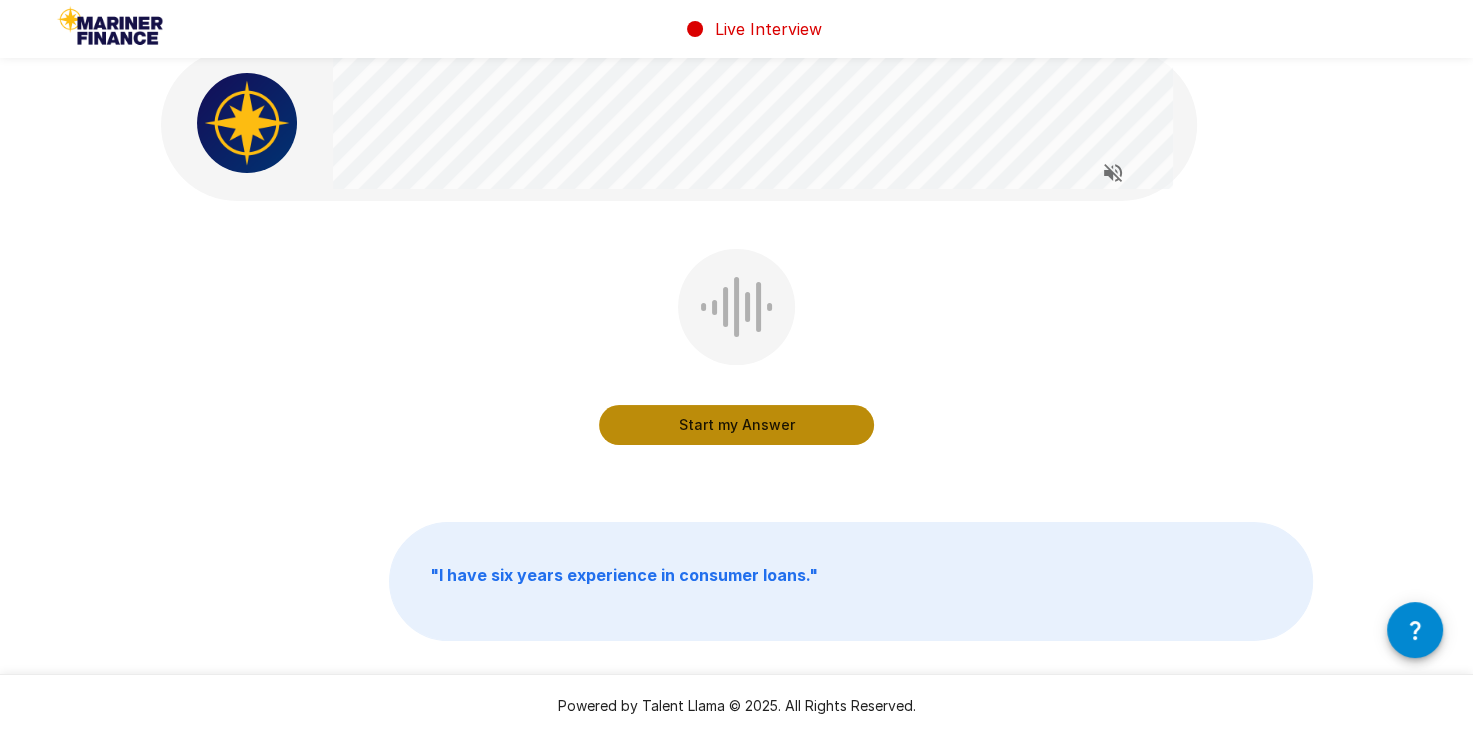 click on "Start my Answer" at bounding box center (736, 425) 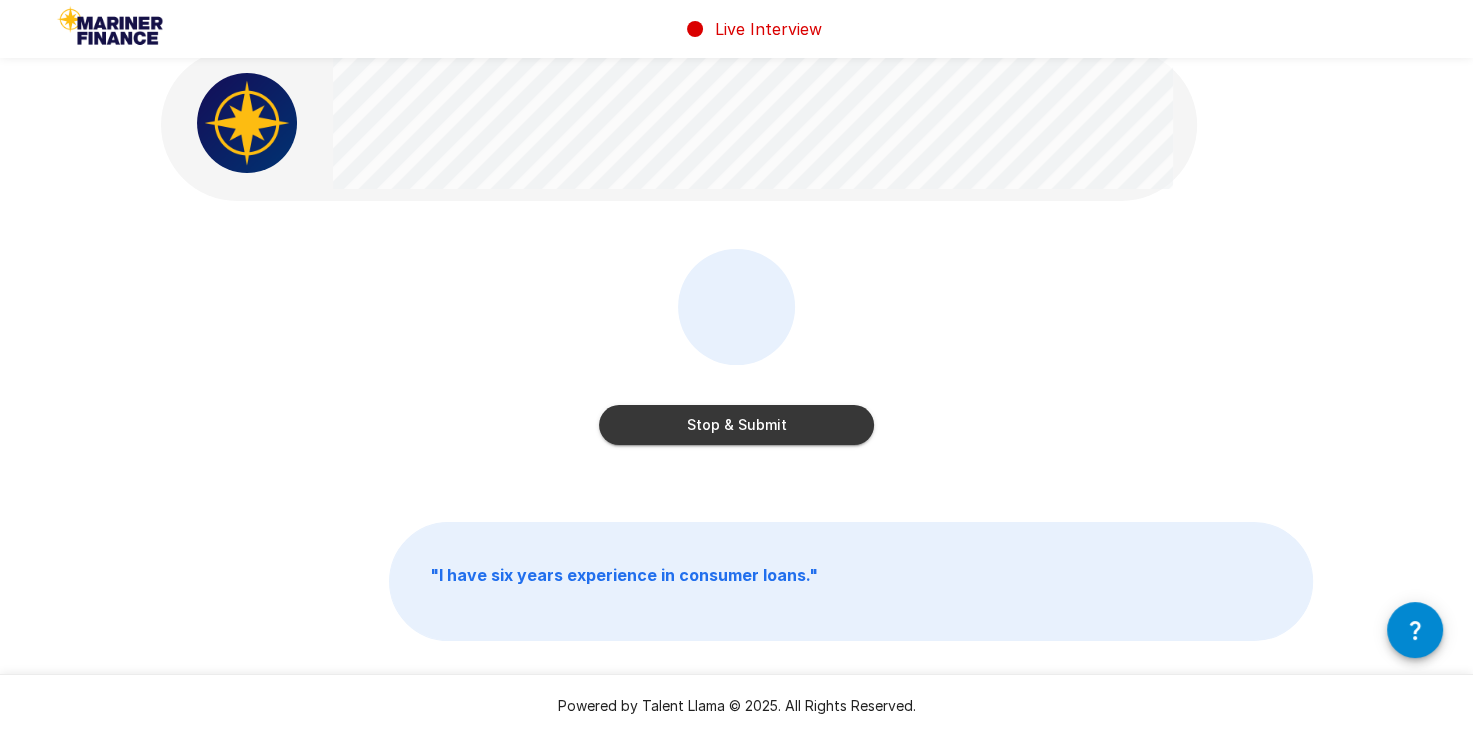 click on "Stop & Submit" at bounding box center (736, 425) 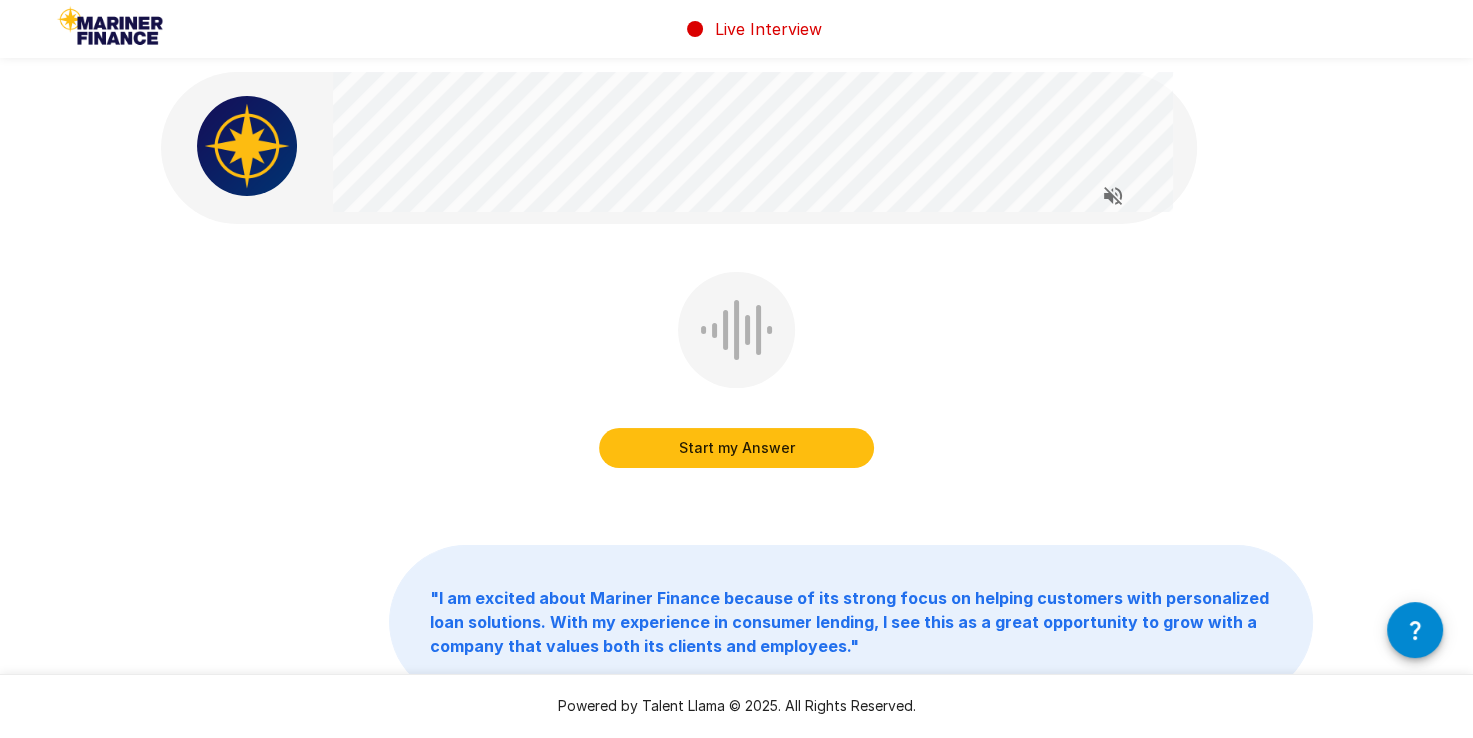 click on "Start my Answer" at bounding box center [736, 448] 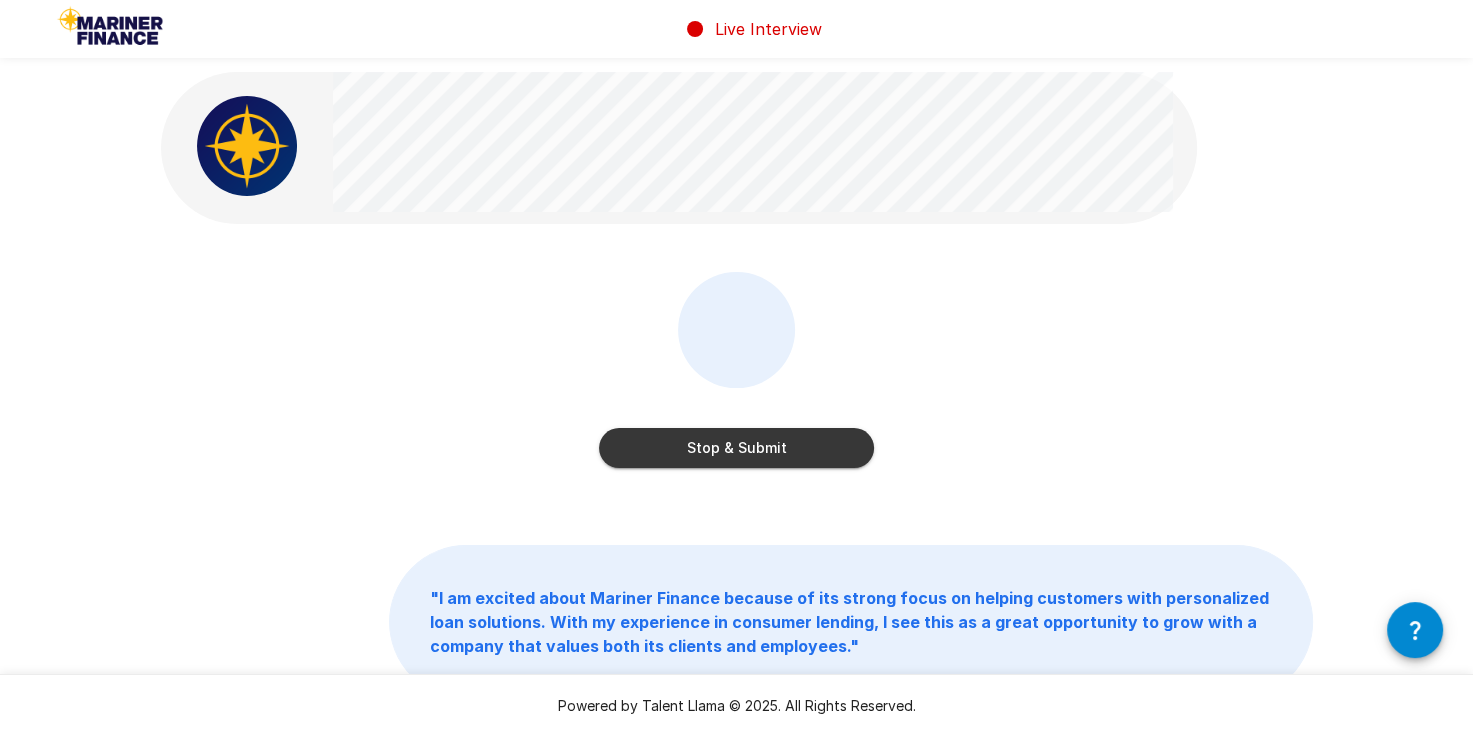 click on "Stop & Submit" at bounding box center [736, 448] 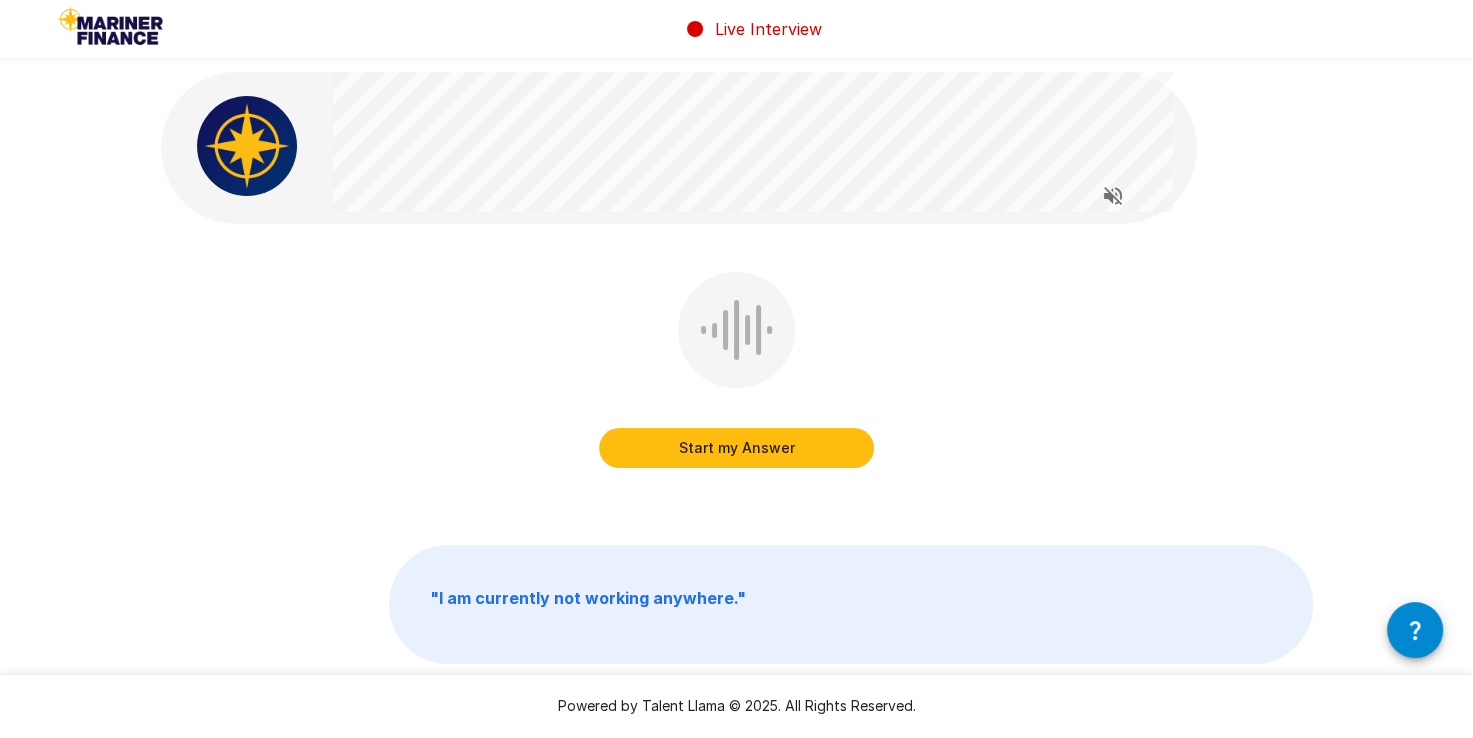 scroll, scrollTop: 0, scrollLeft: 0, axis: both 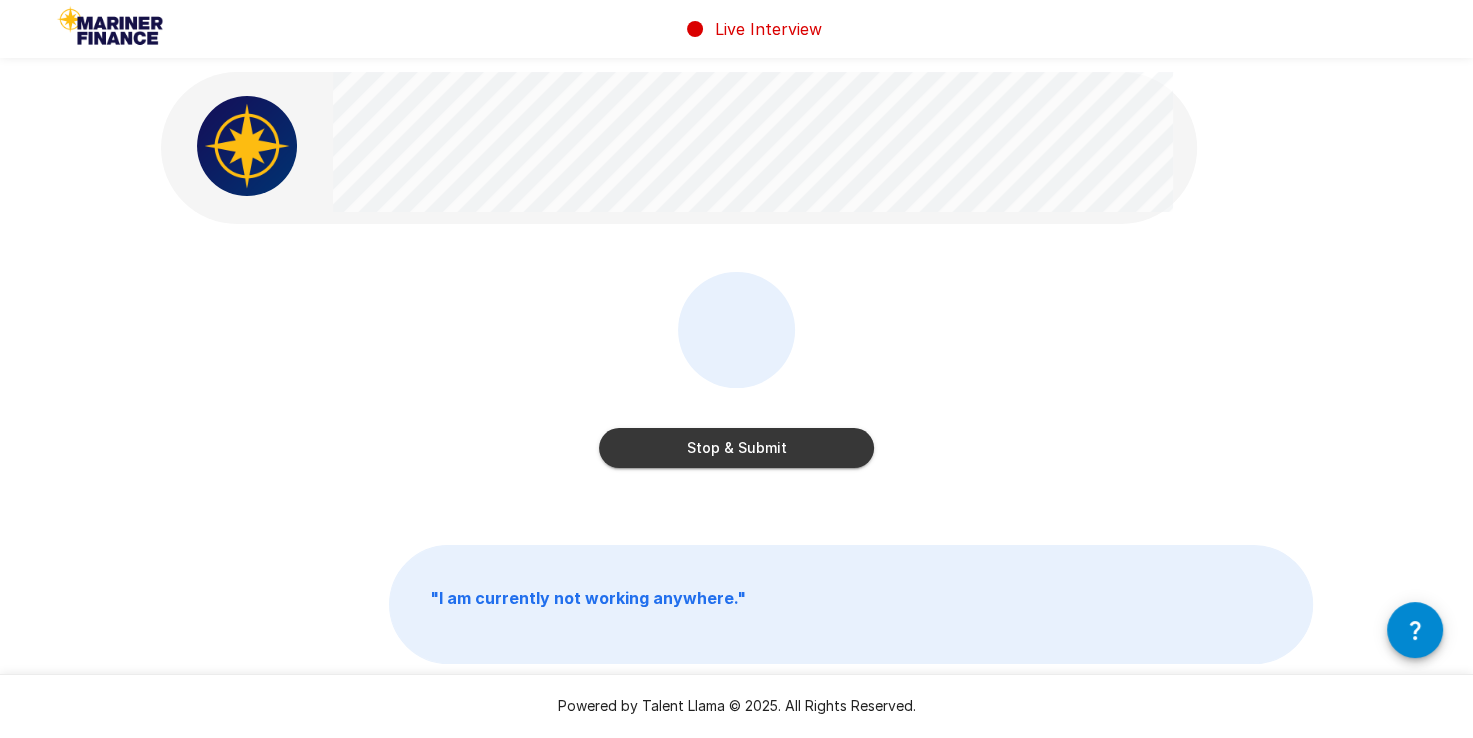 click on "Stop & Submit" at bounding box center (736, 448) 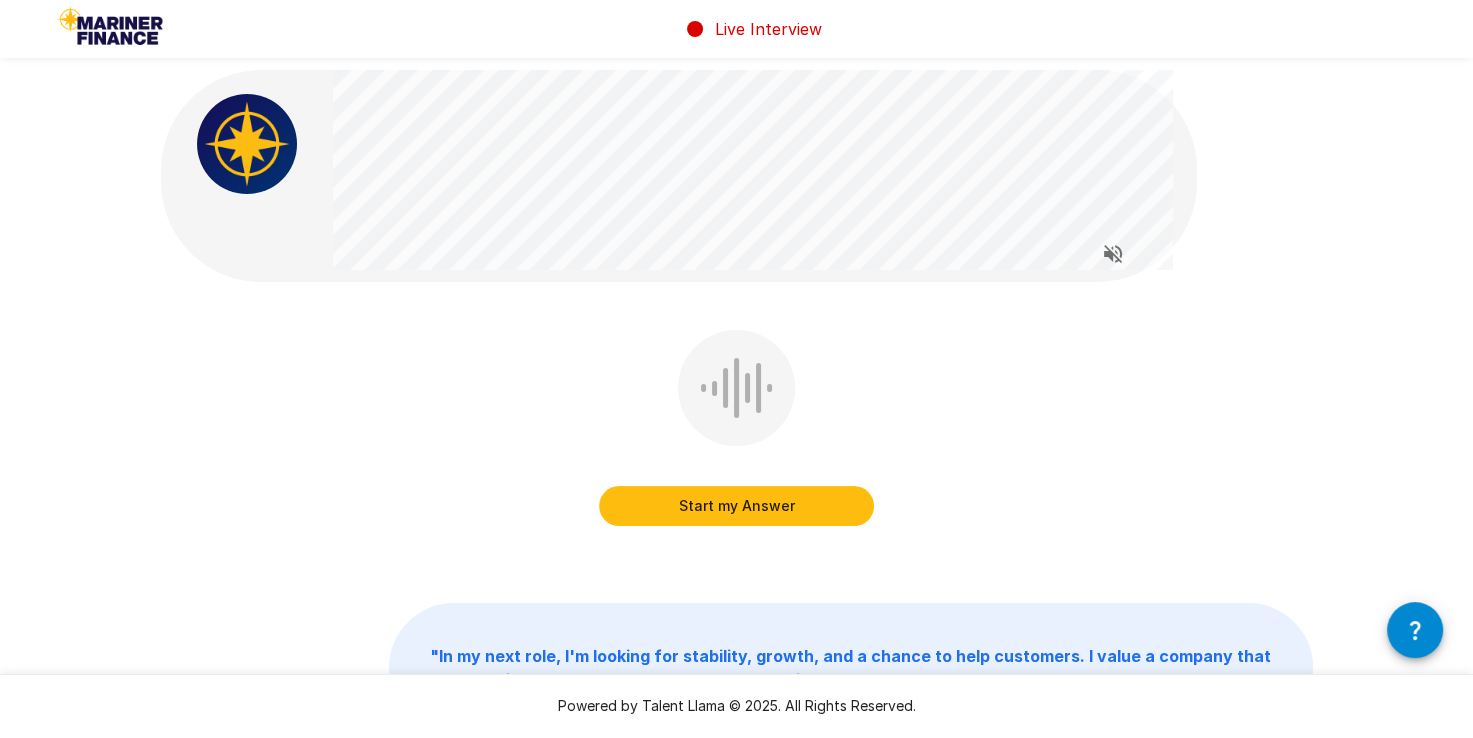 scroll, scrollTop: 20, scrollLeft: 0, axis: vertical 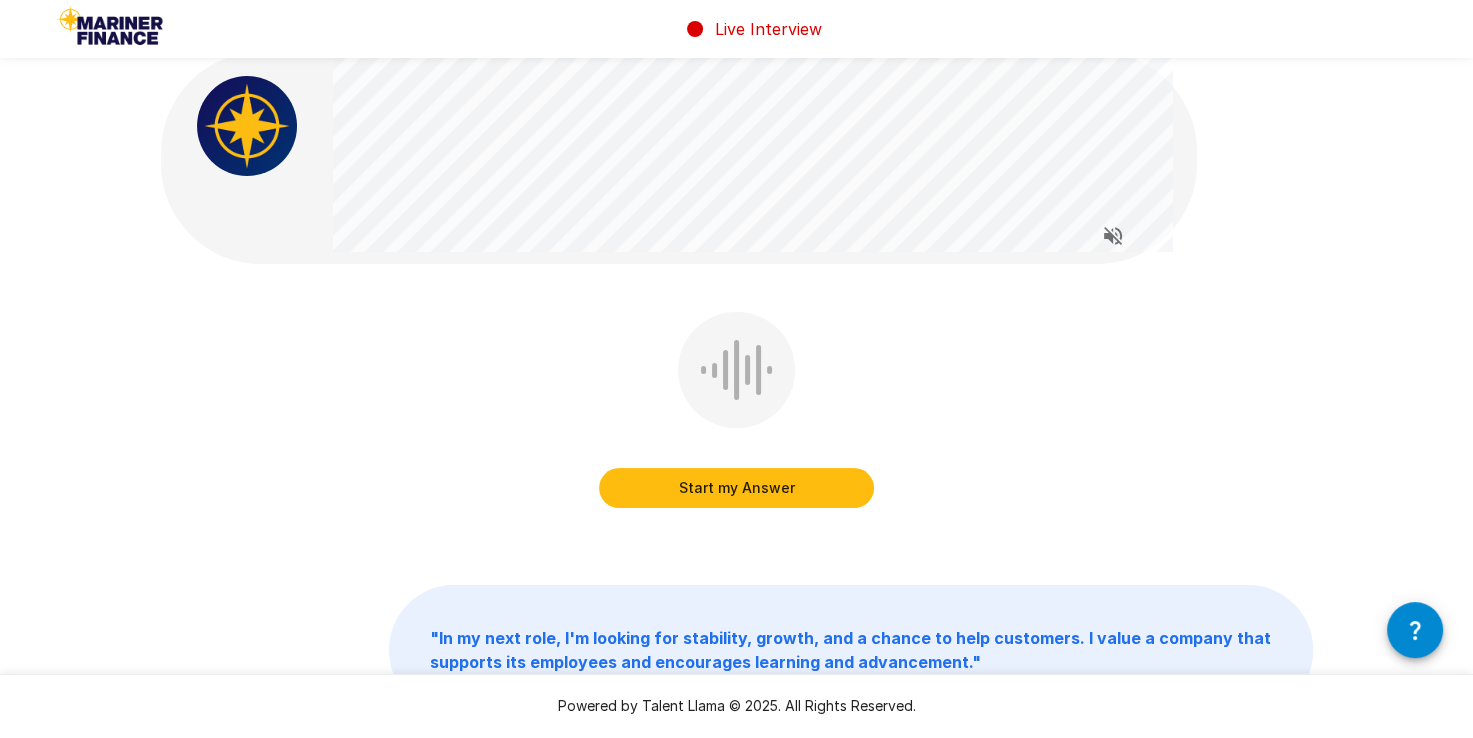 click on "Start my Answer" at bounding box center [736, 488] 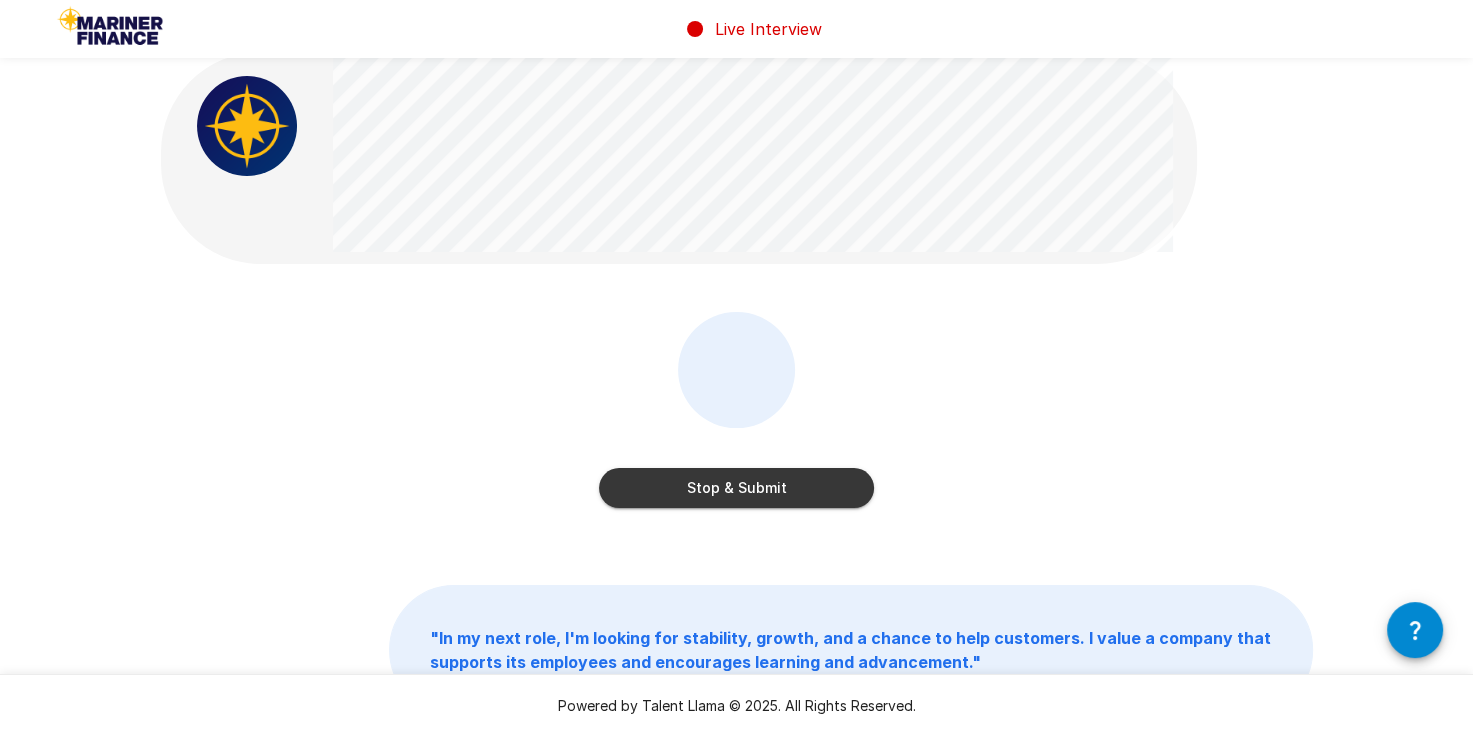 click on "Stop & Submit" at bounding box center (736, 488) 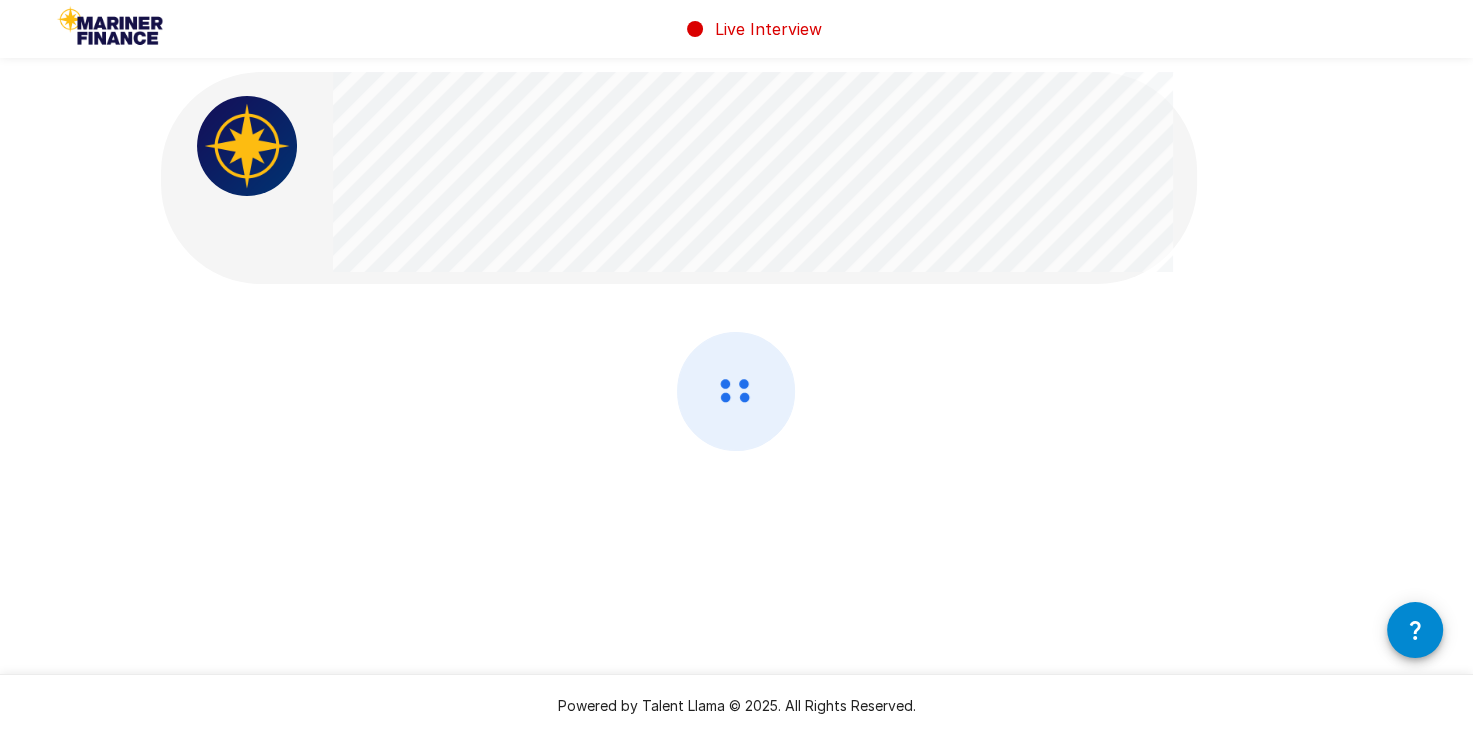 scroll, scrollTop: 0, scrollLeft: 0, axis: both 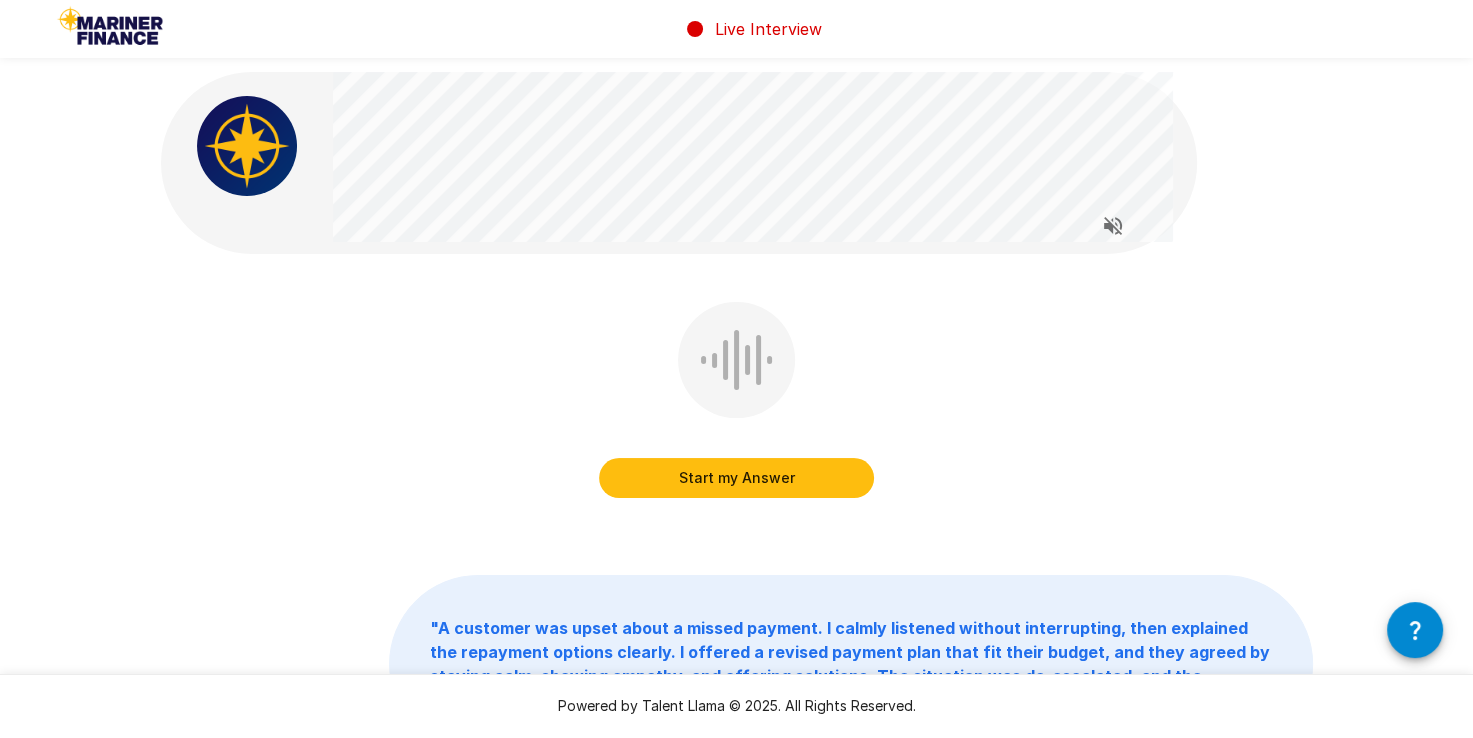 click on "Start my Answer" at bounding box center (736, 478) 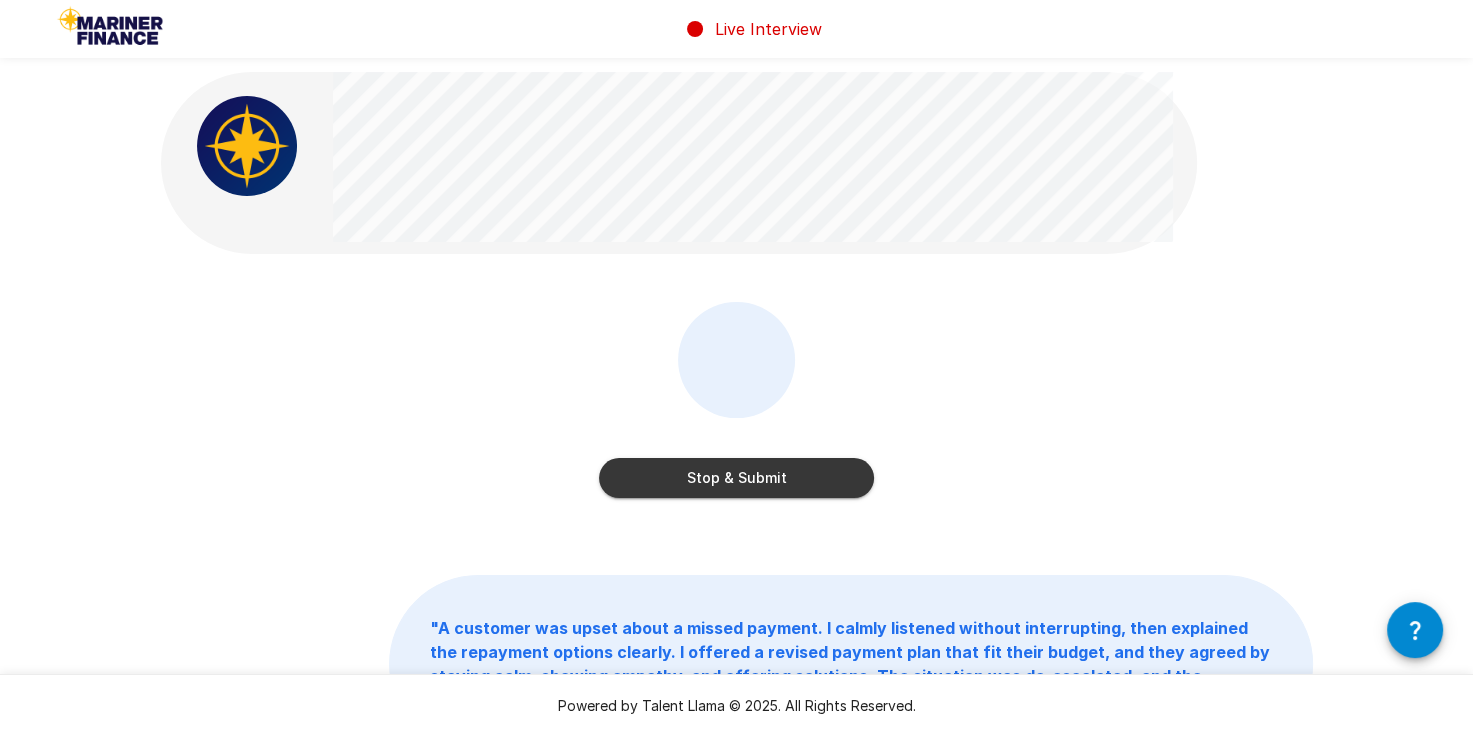 click on "Stop & Submit" at bounding box center [736, 478] 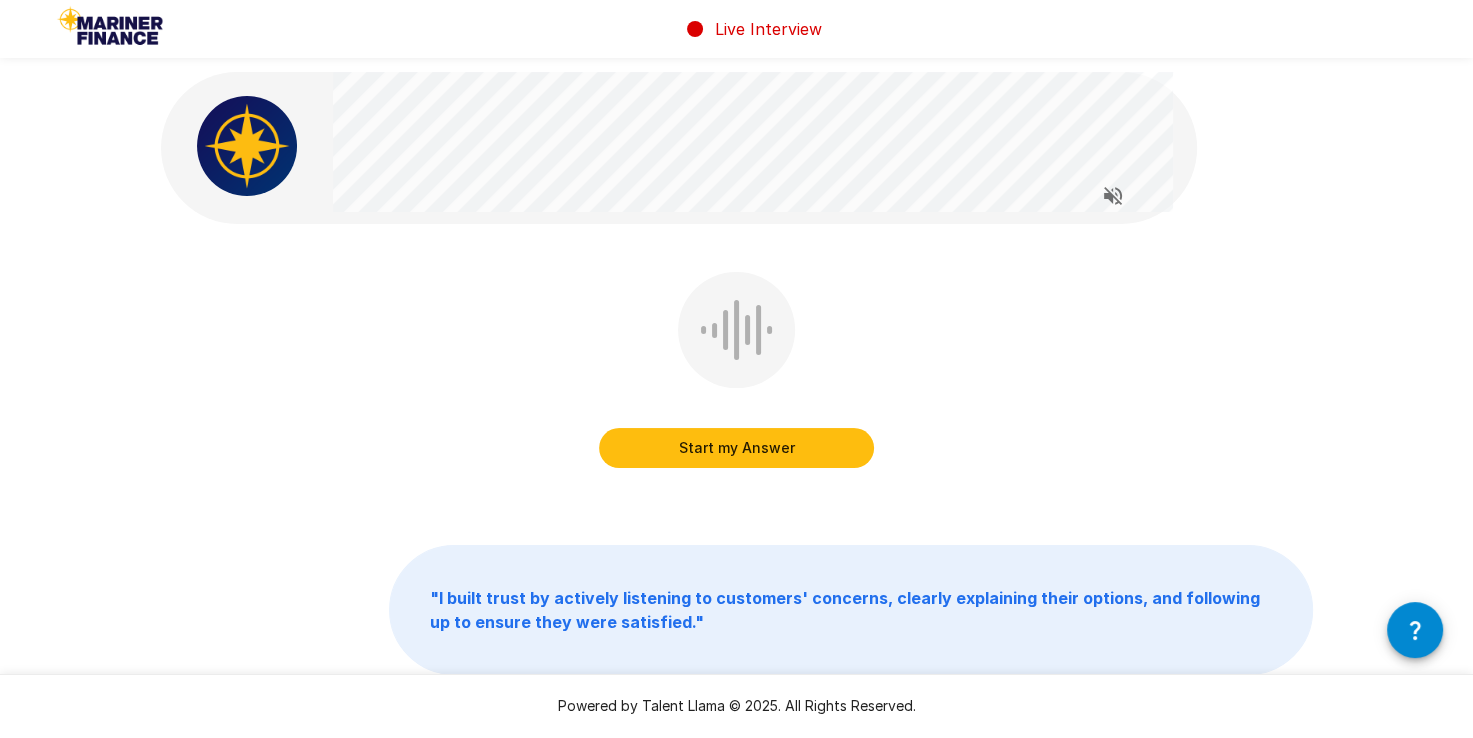 click on "Start my Answer" at bounding box center [736, 448] 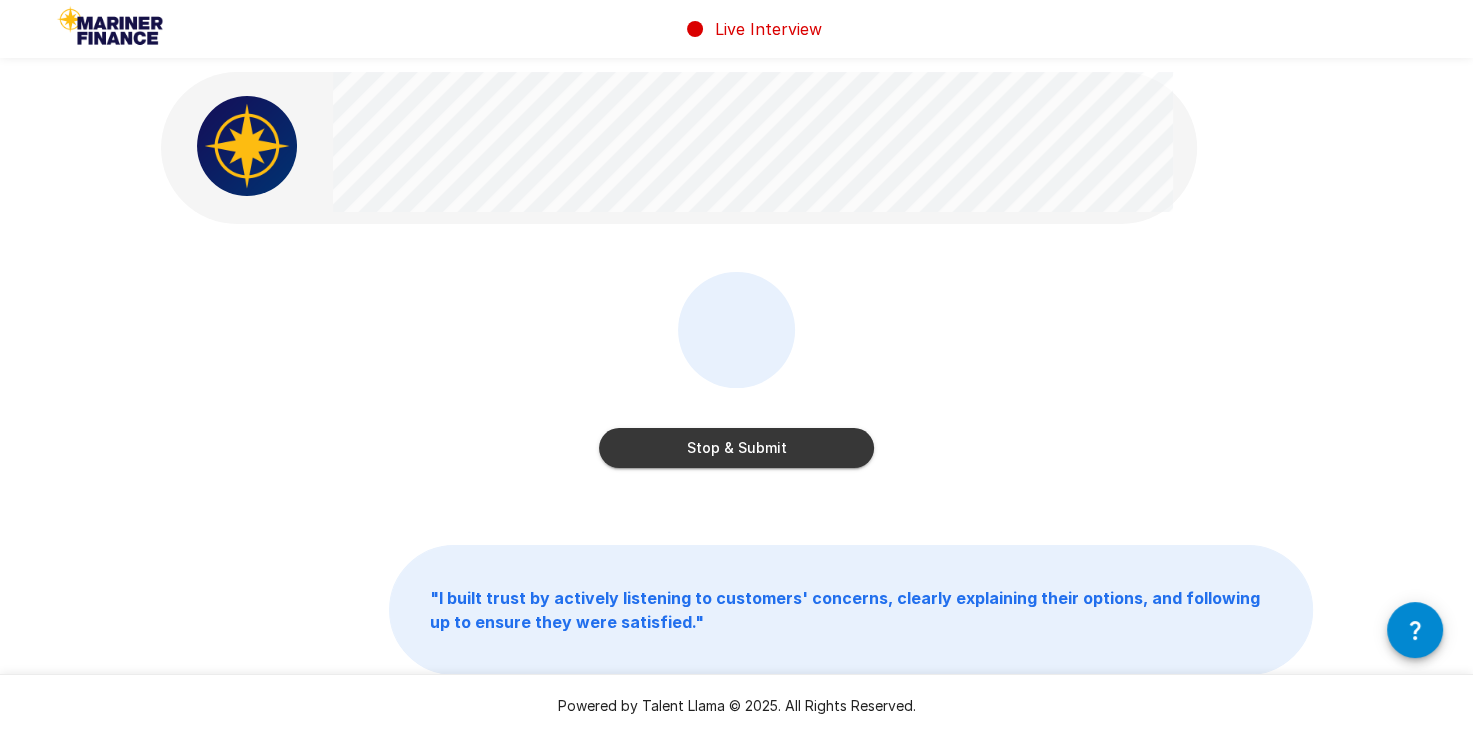 click on "Stop & Submit" at bounding box center [736, 448] 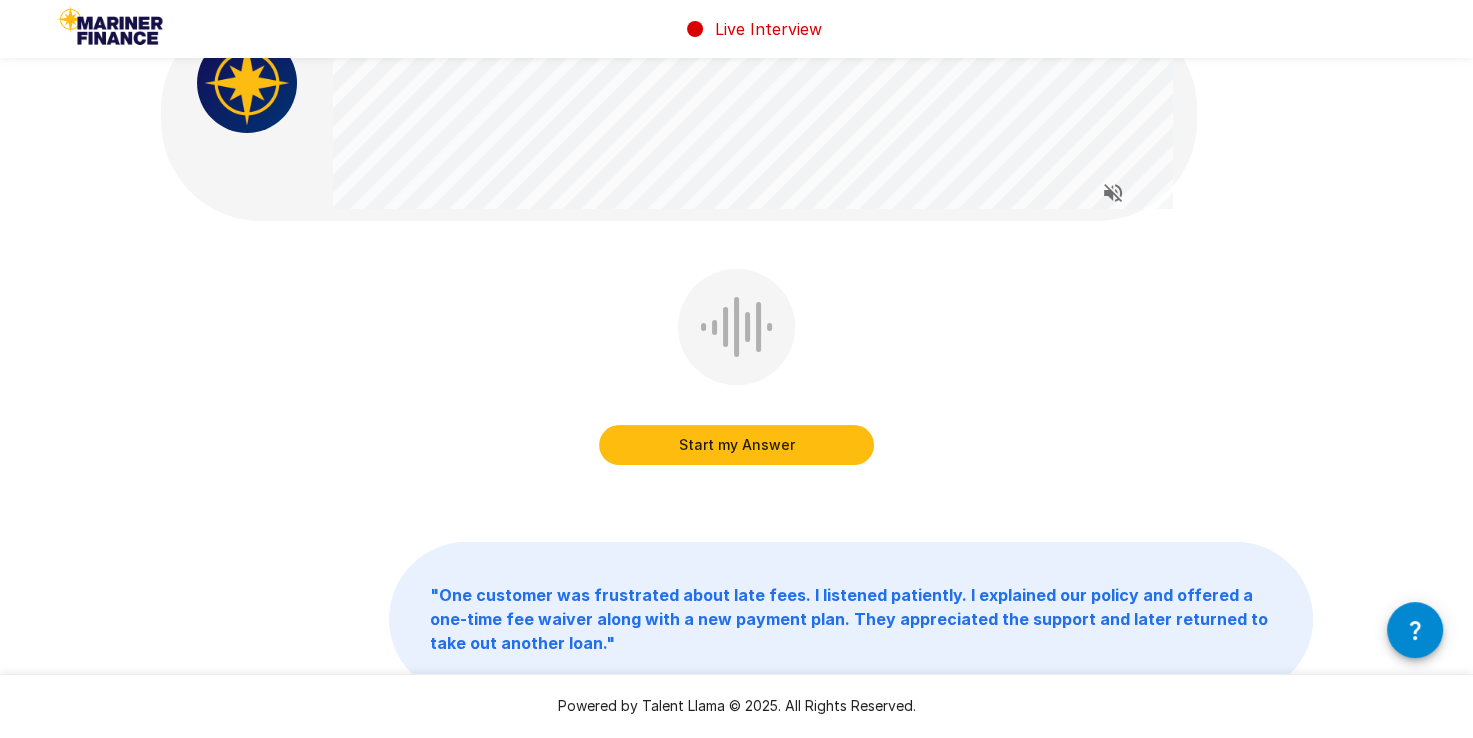 scroll, scrollTop: 64, scrollLeft: 0, axis: vertical 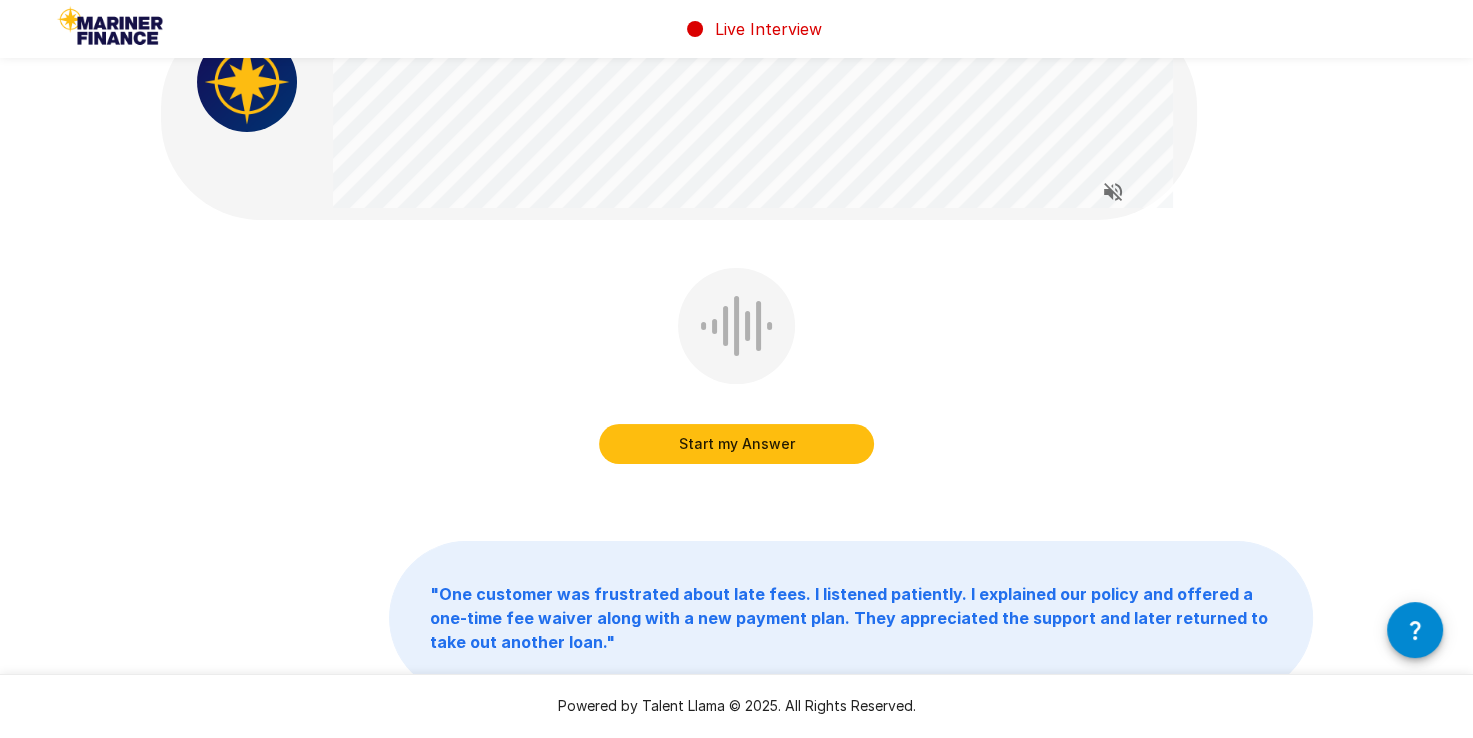 click on "Start my Answer" at bounding box center (736, 444) 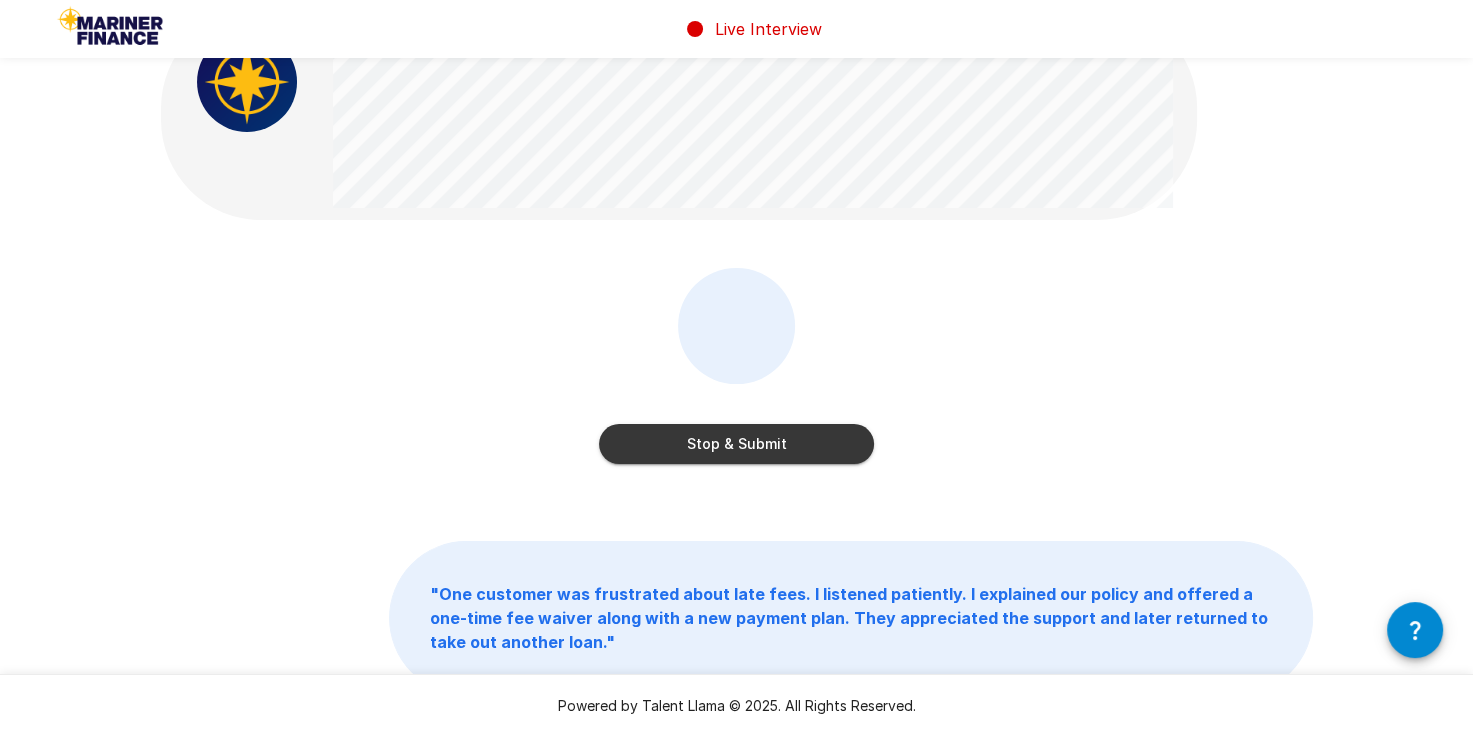 click on "Stop & Submit" at bounding box center [736, 444] 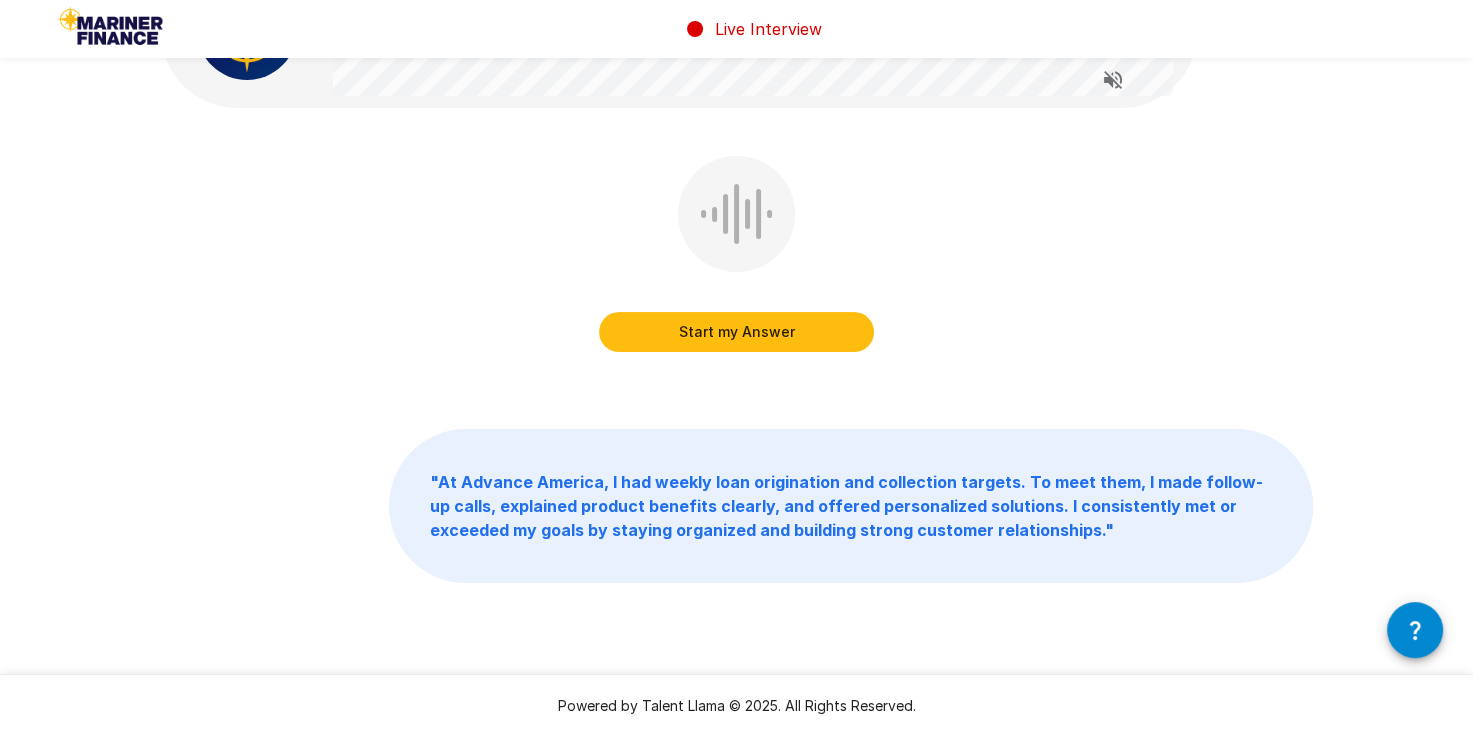 scroll, scrollTop: 114, scrollLeft: 0, axis: vertical 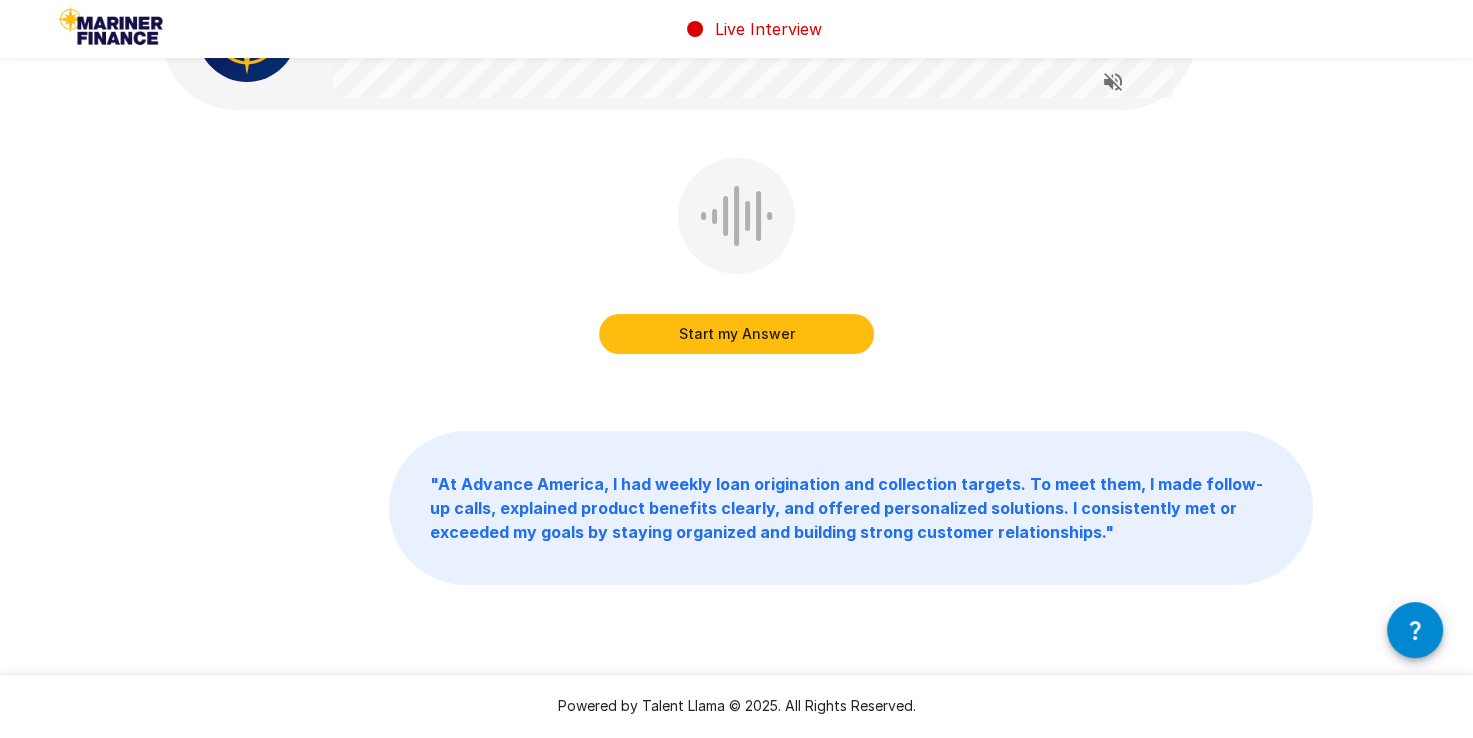 click on "Start my Answer" at bounding box center (736, 334) 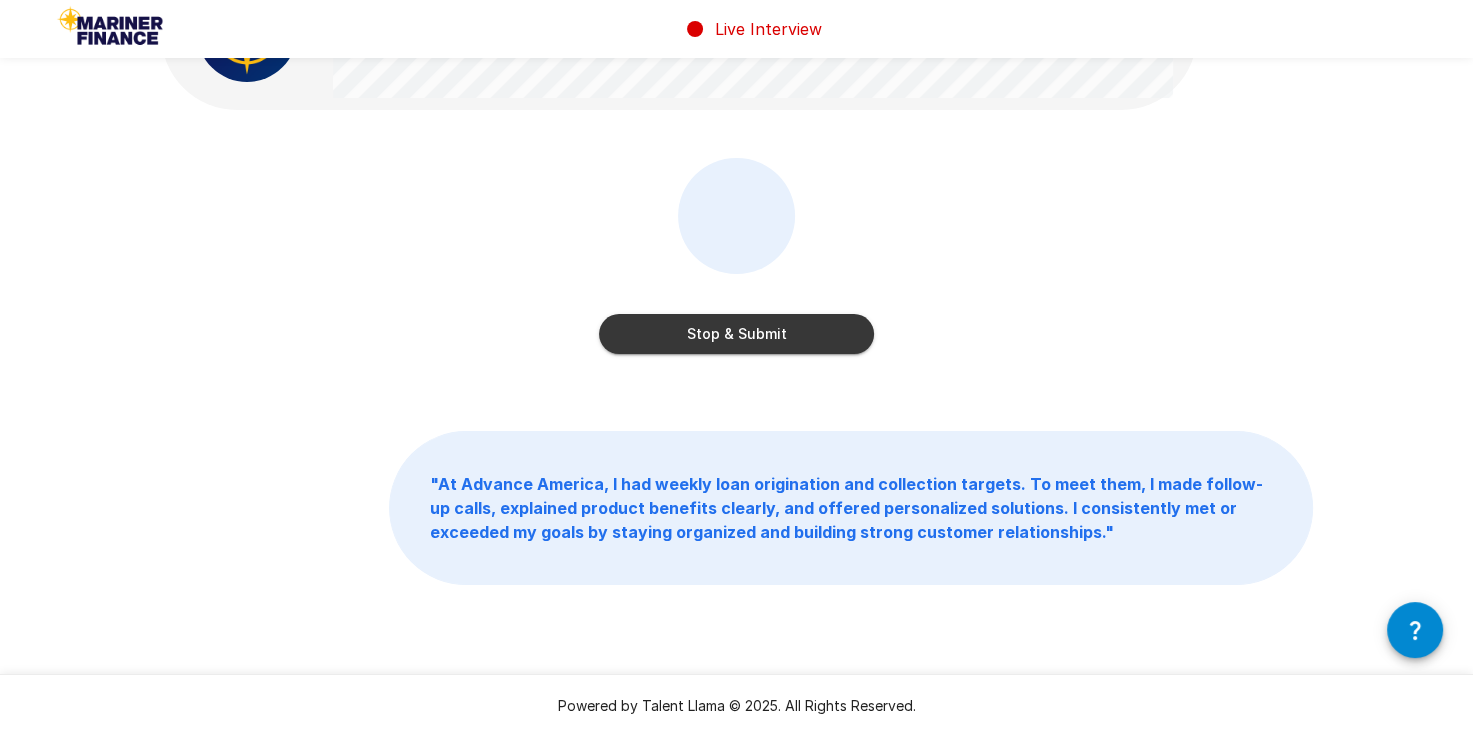 click on "Stop & Submit" at bounding box center [736, 334] 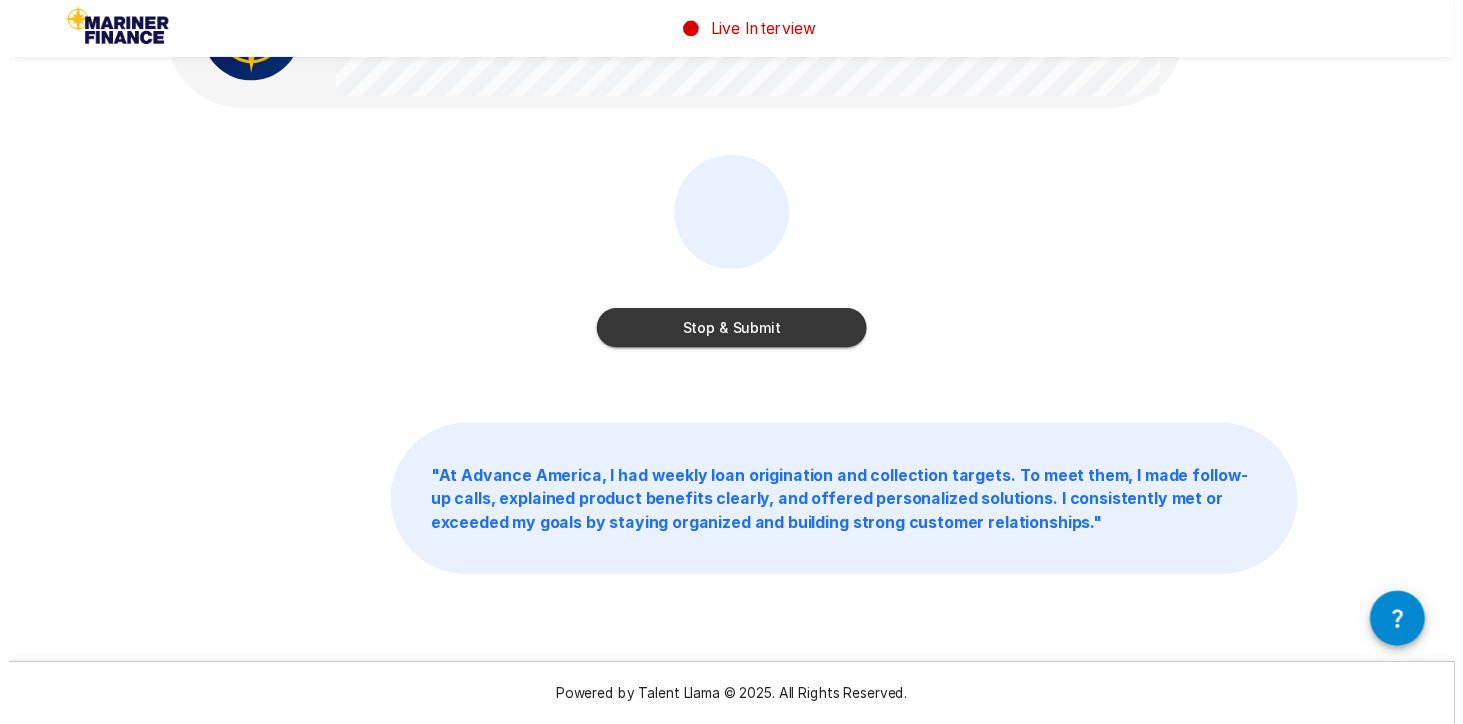 scroll, scrollTop: 0, scrollLeft: 0, axis: both 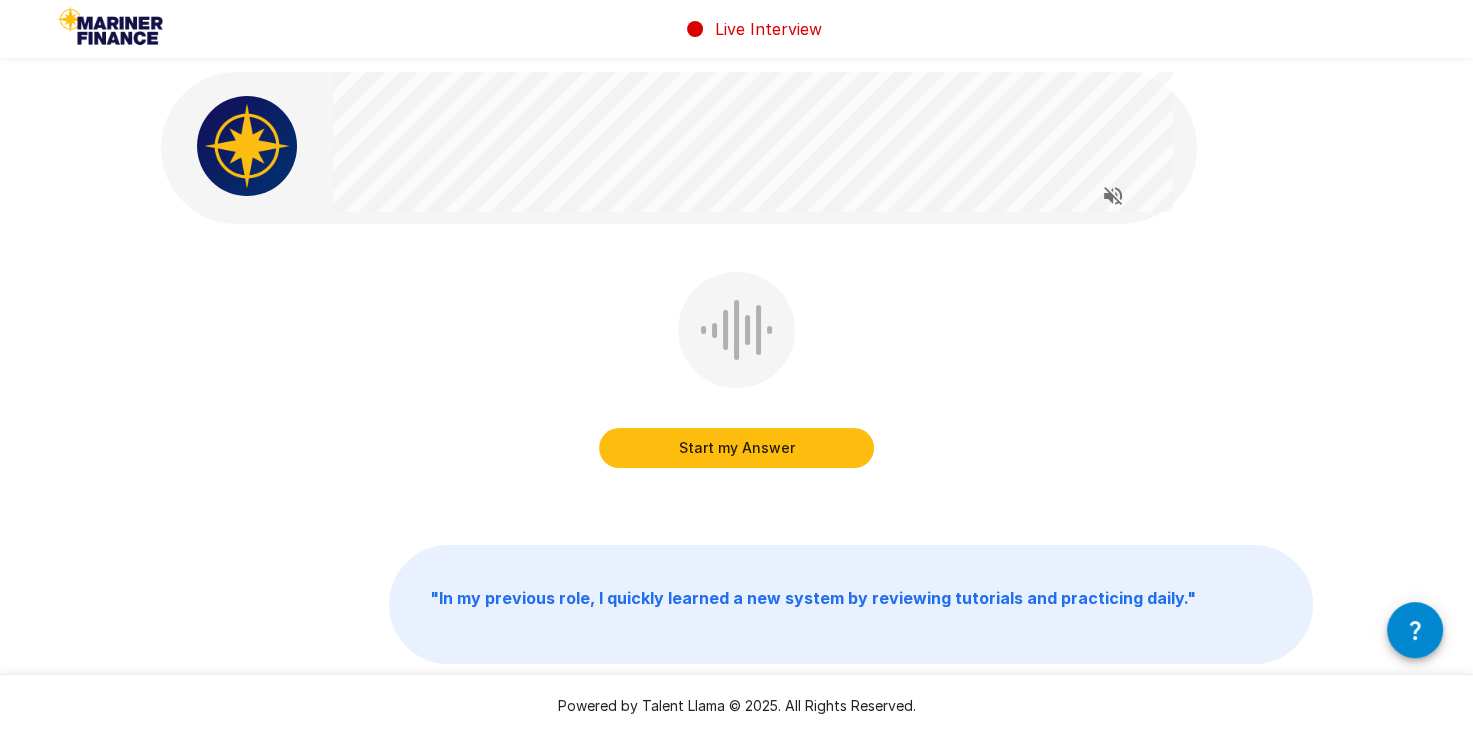 click on "Start my Answer" at bounding box center [736, 448] 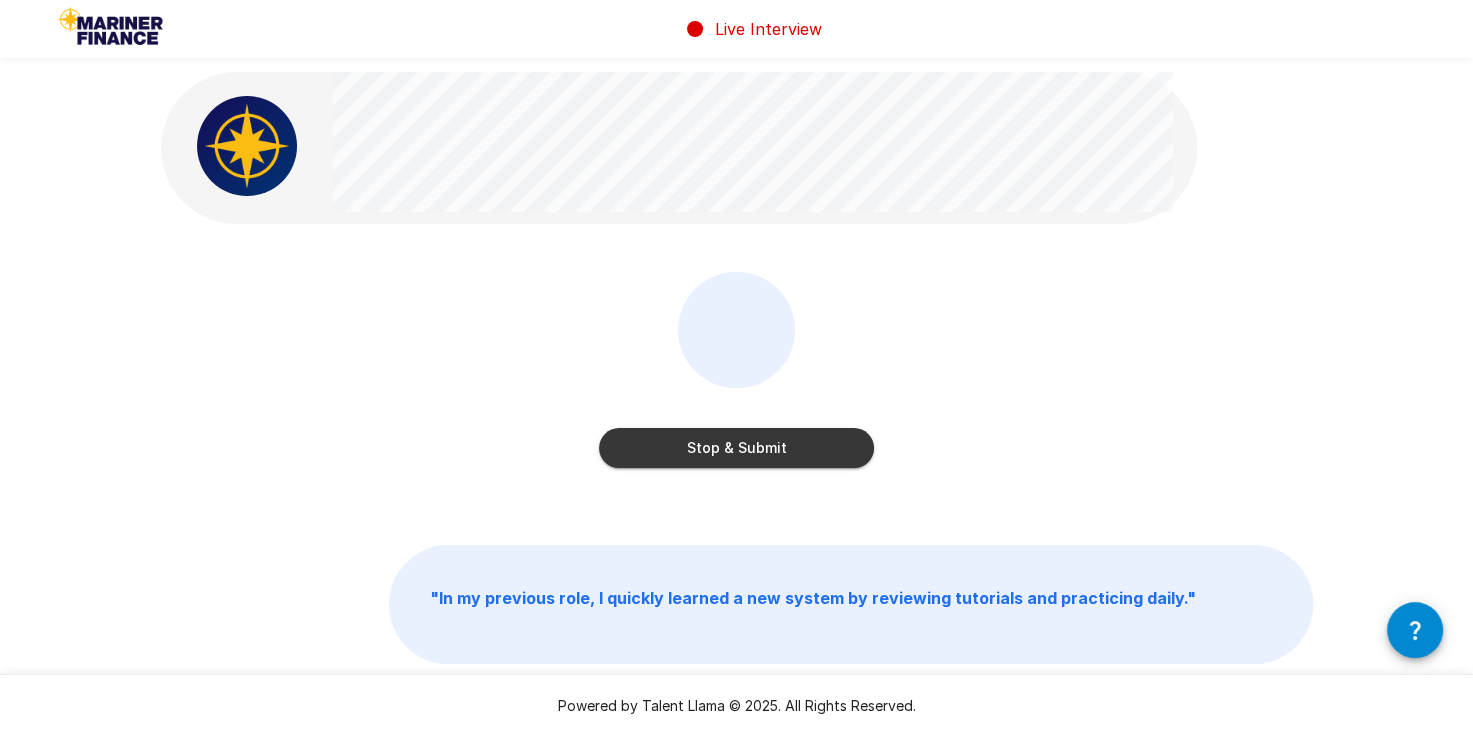 click on "Stop & Submit" at bounding box center [736, 448] 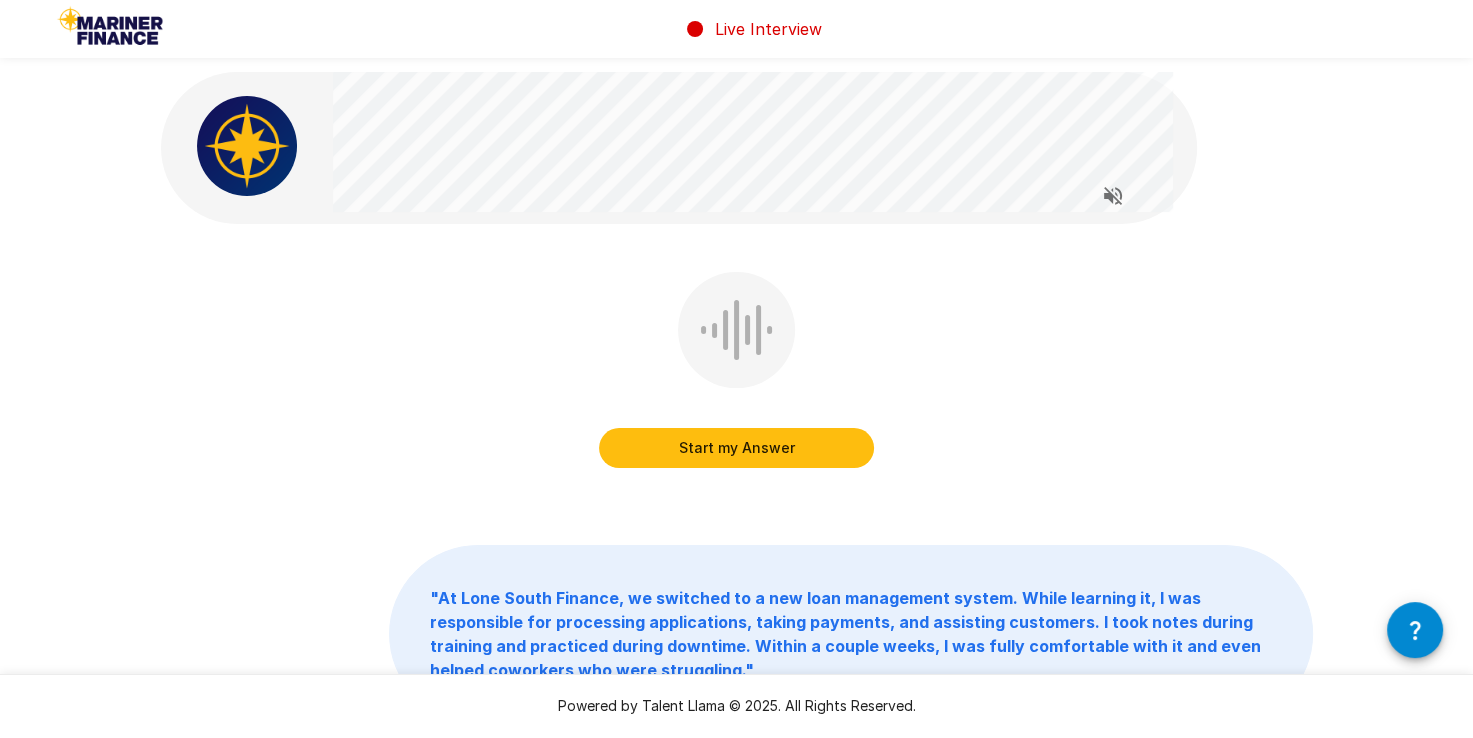 click on "Start my Answer" at bounding box center [736, 448] 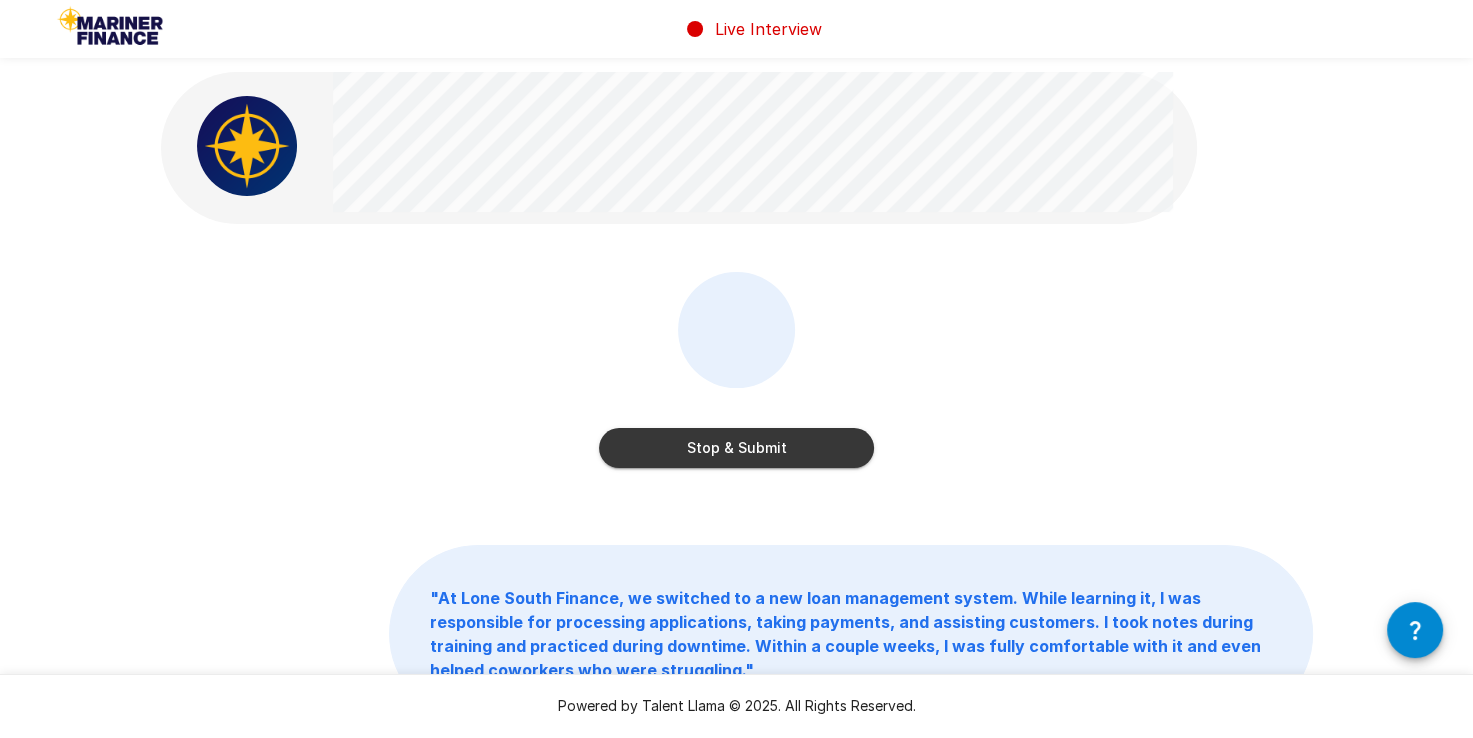 click on "Stop & Submit" at bounding box center (736, 448) 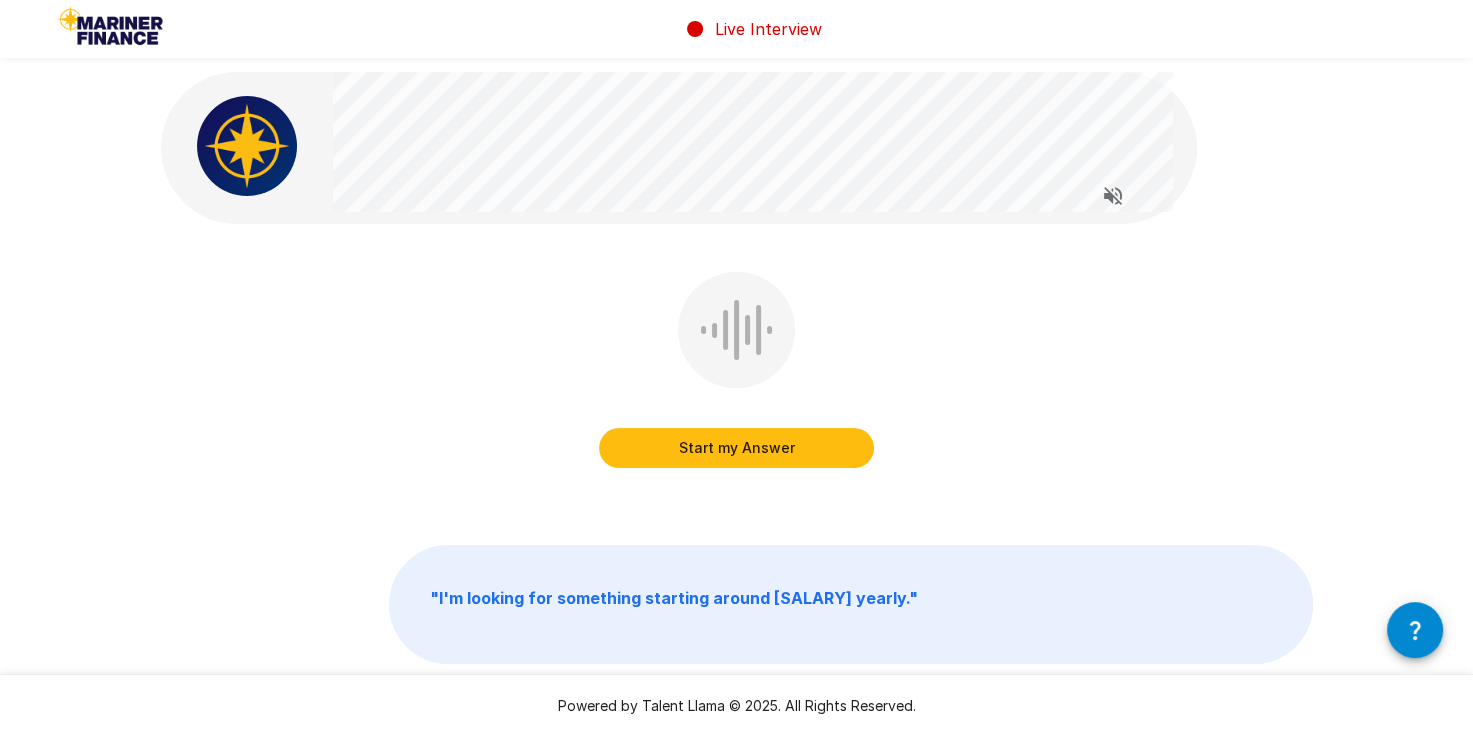 click on "Start my Answer" at bounding box center (736, 448) 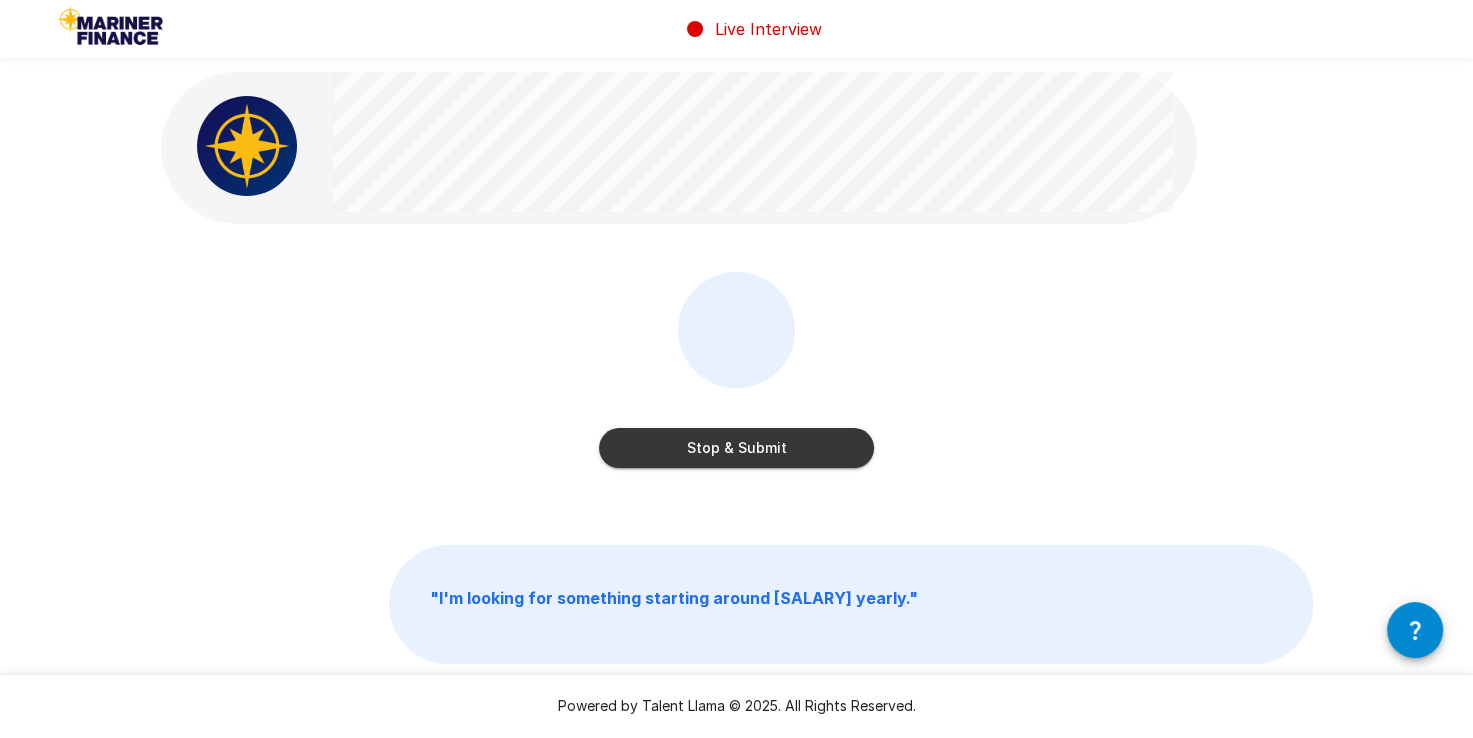 click on "Stop & Submit" at bounding box center [736, 448] 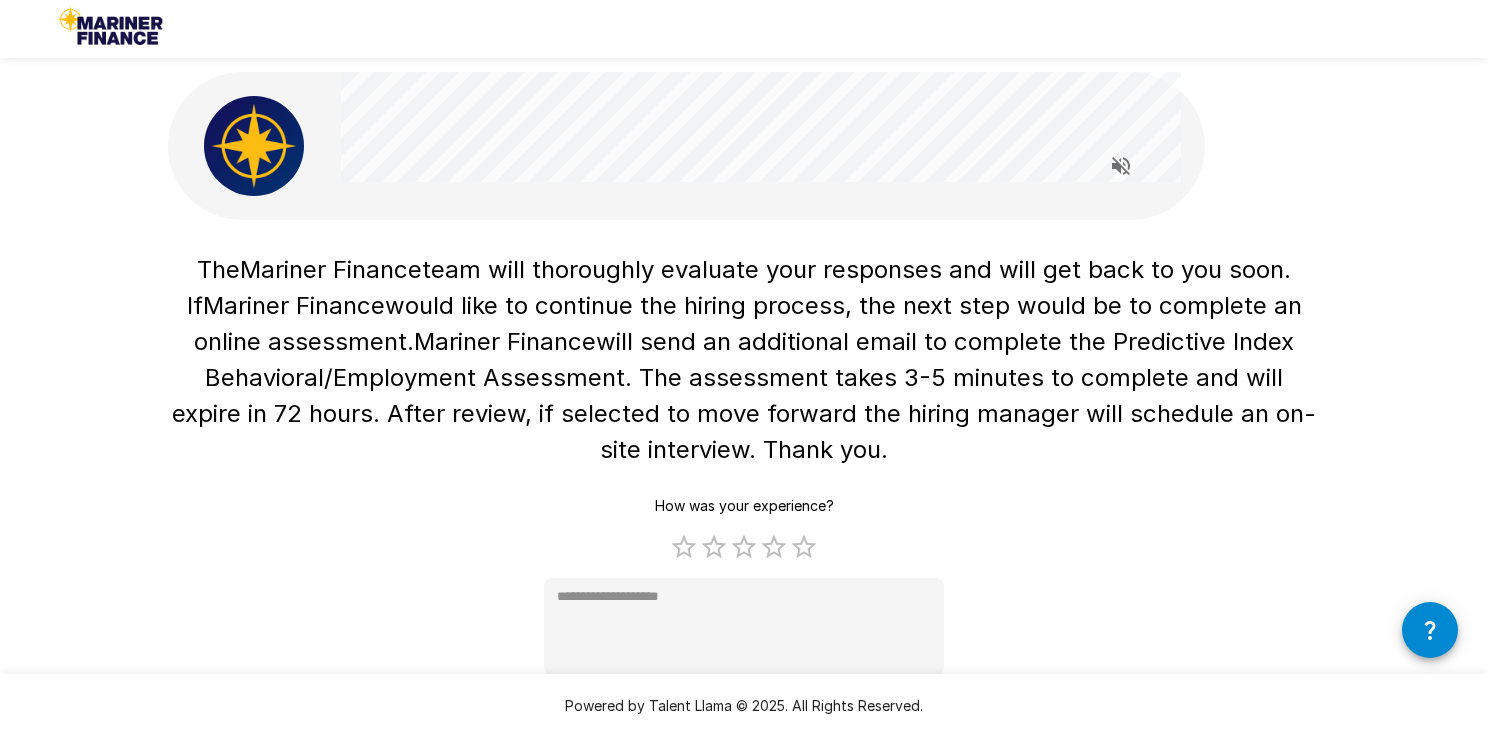 click on "5 Stars" at bounding box center [804, 547] 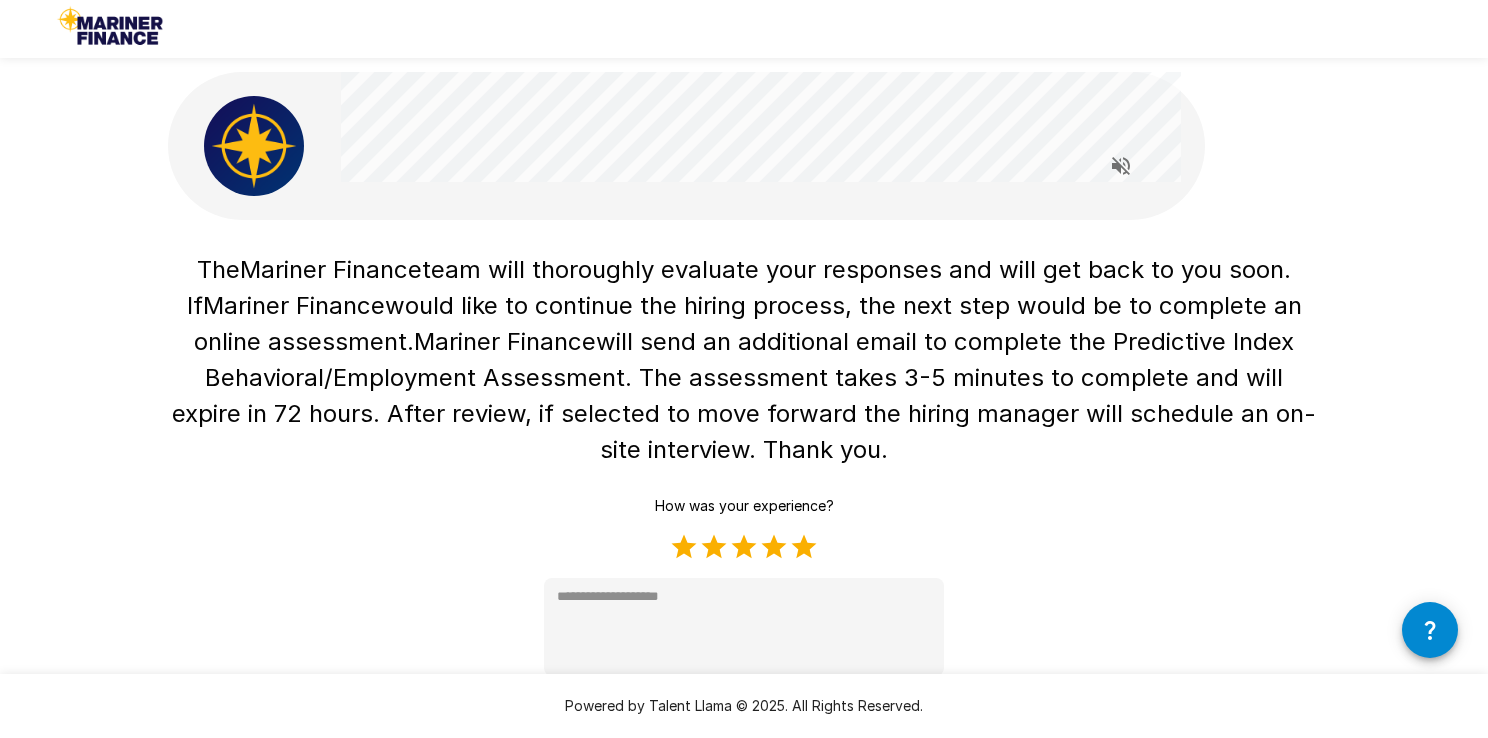 click on "The Mariner Finance team will thoroughly evaluate your responses and will get back to you soon. If Mariner Finance would like to continue the hiring process, the next step would be to complete an online assessment. Mariner Finance will send an additional email to complete the Predictive Index Behavioral/Employment Assessment. The assessment takes 3-5 minutes to complete and will expire in 72 hours. After review, if selected to move forward the hiring manager will schedule an on-site interview. Thank you. How was your experience? 1 Star 2 Stars 3 Stars 4 Stars 5 Stars Empty * Submit" at bounding box center [744, 486] 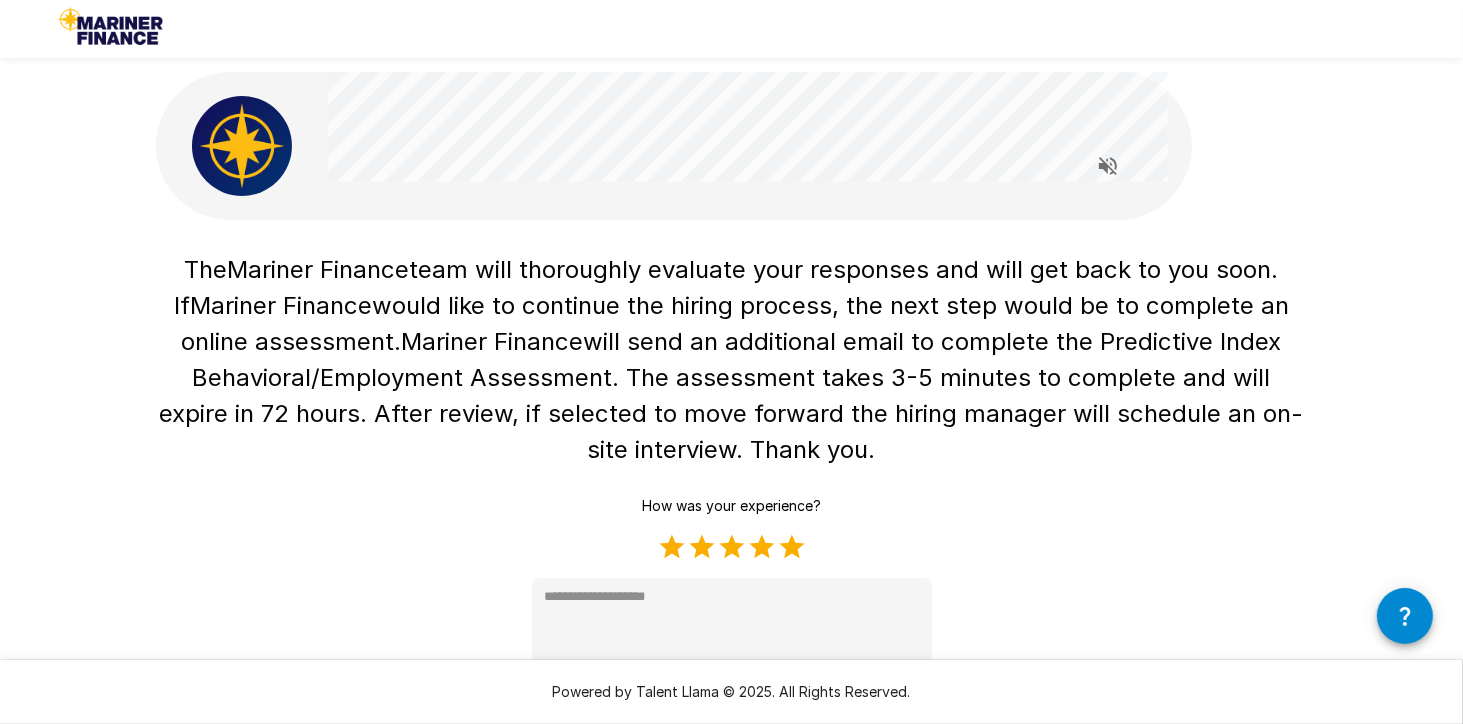 scroll, scrollTop: 3, scrollLeft: 0, axis: vertical 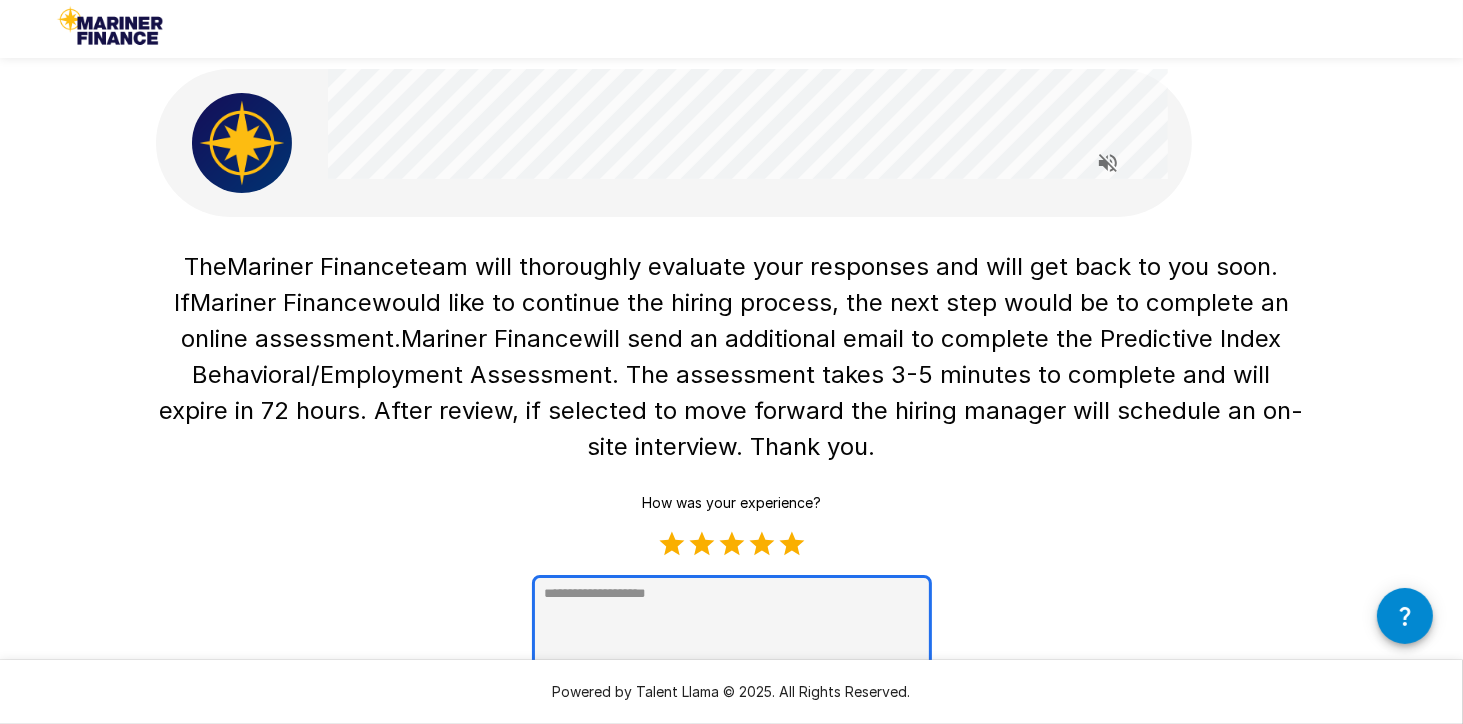 click at bounding box center (732, 624) 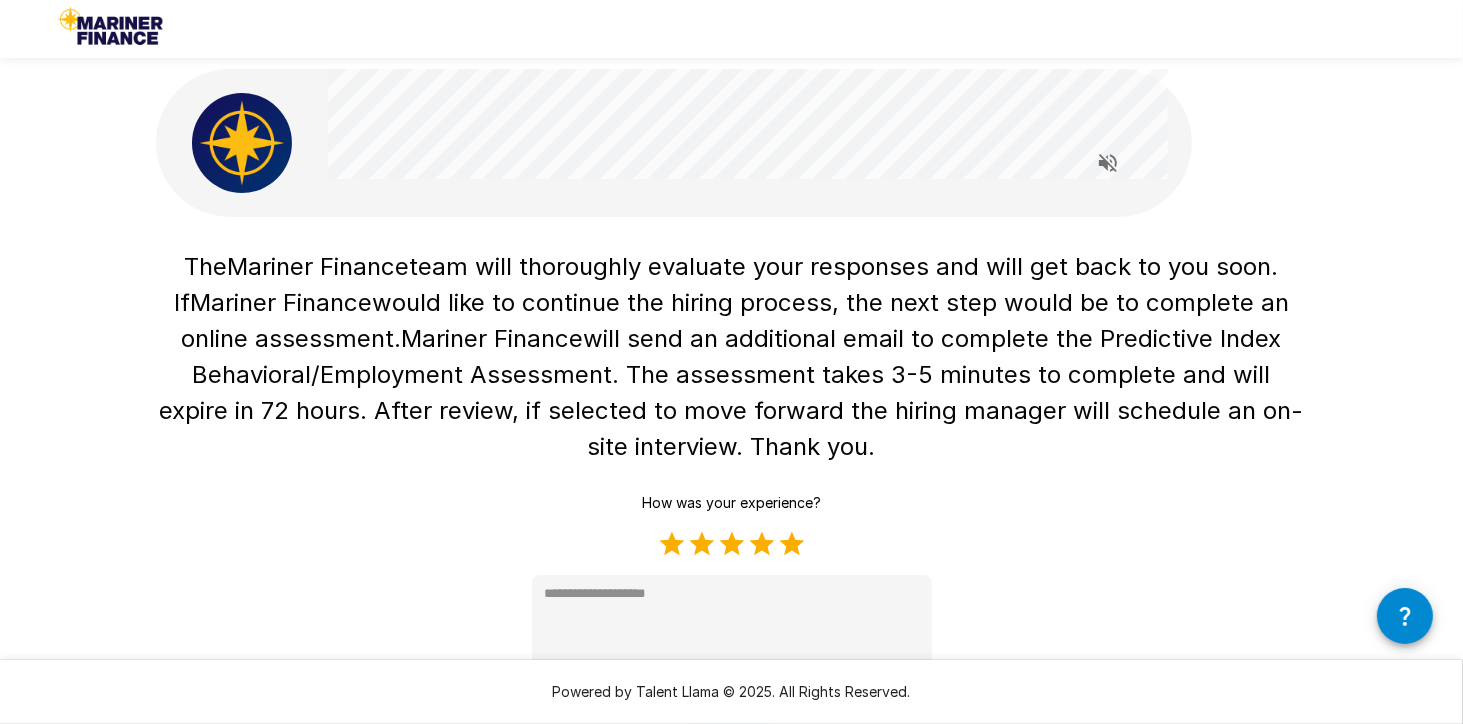 click at bounding box center [116, 29] 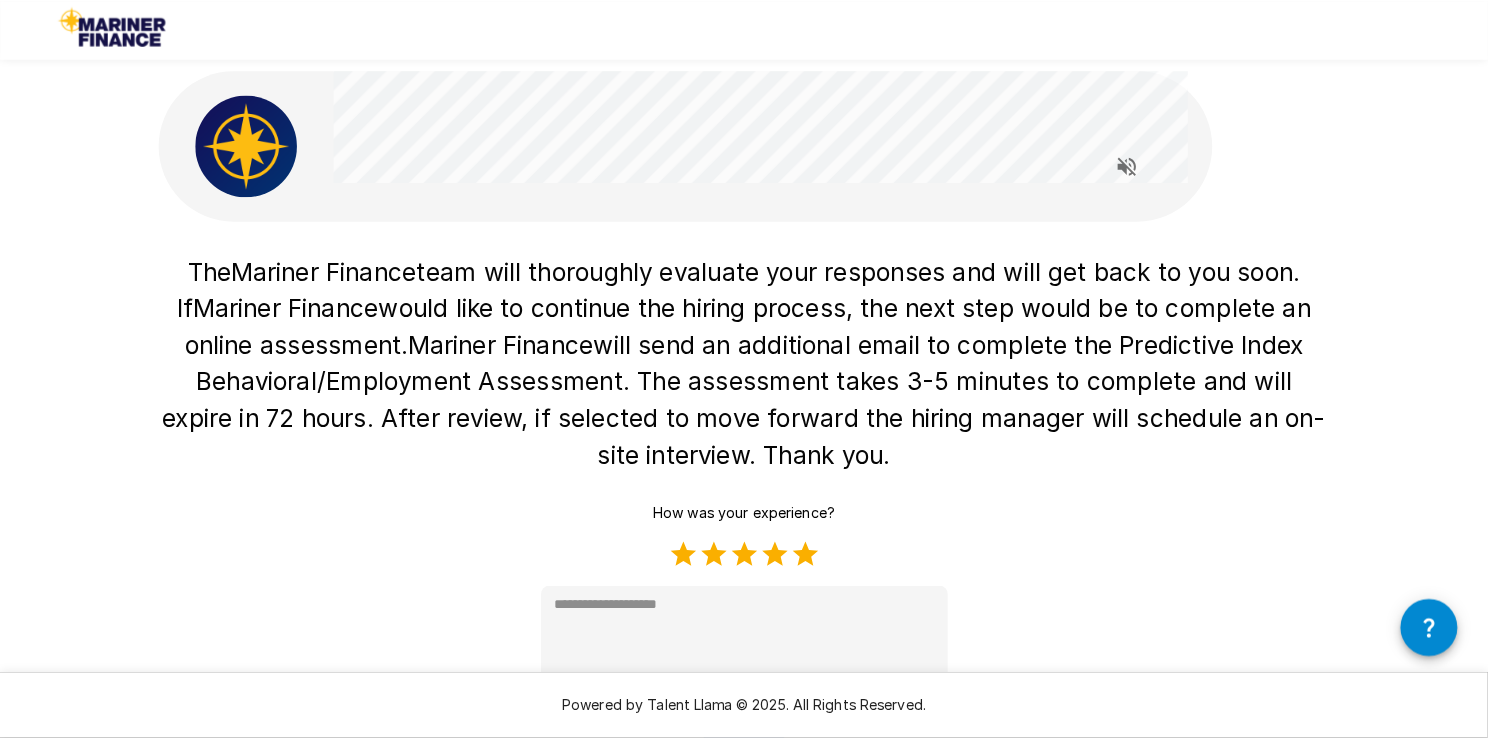 scroll, scrollTop: 0, scrollLeft: 0, axis: both 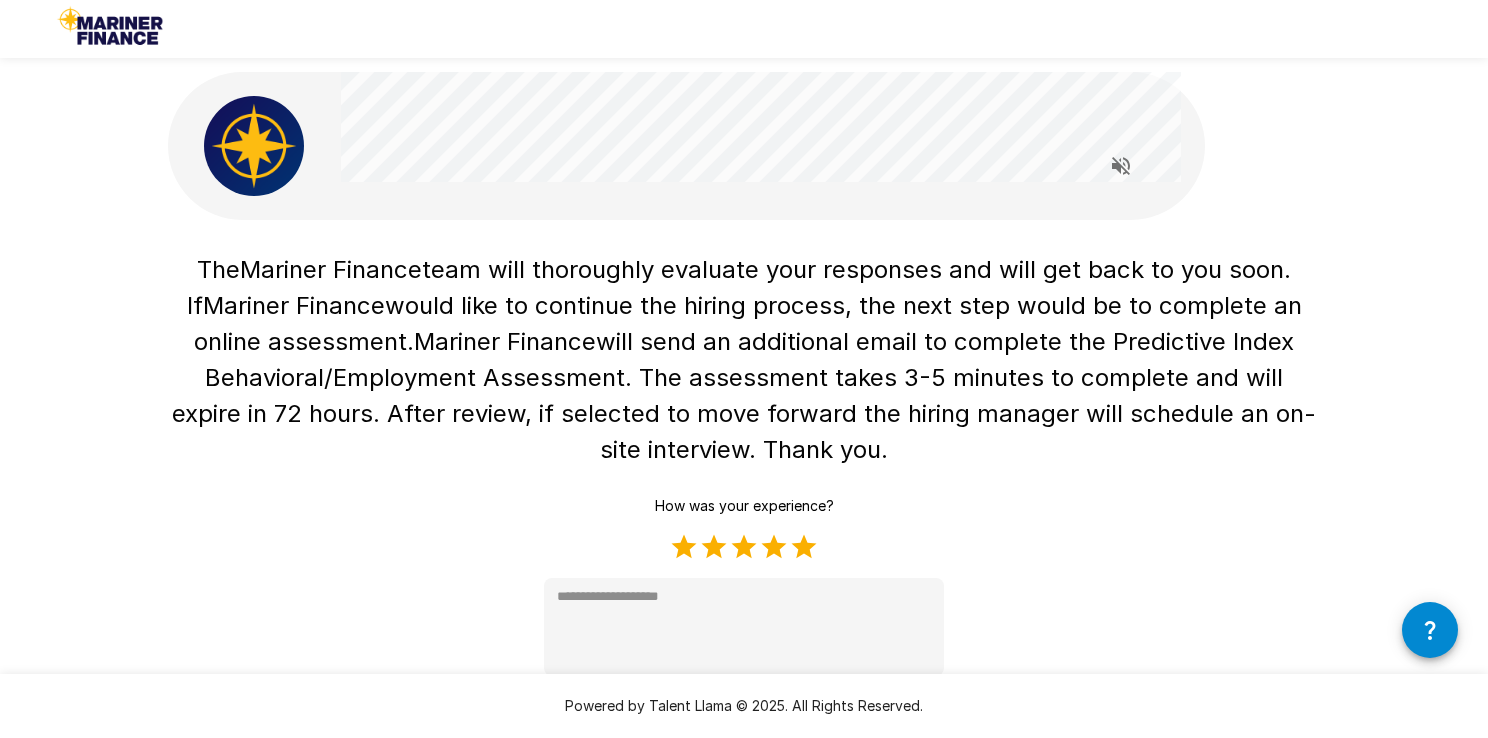 type on "*" 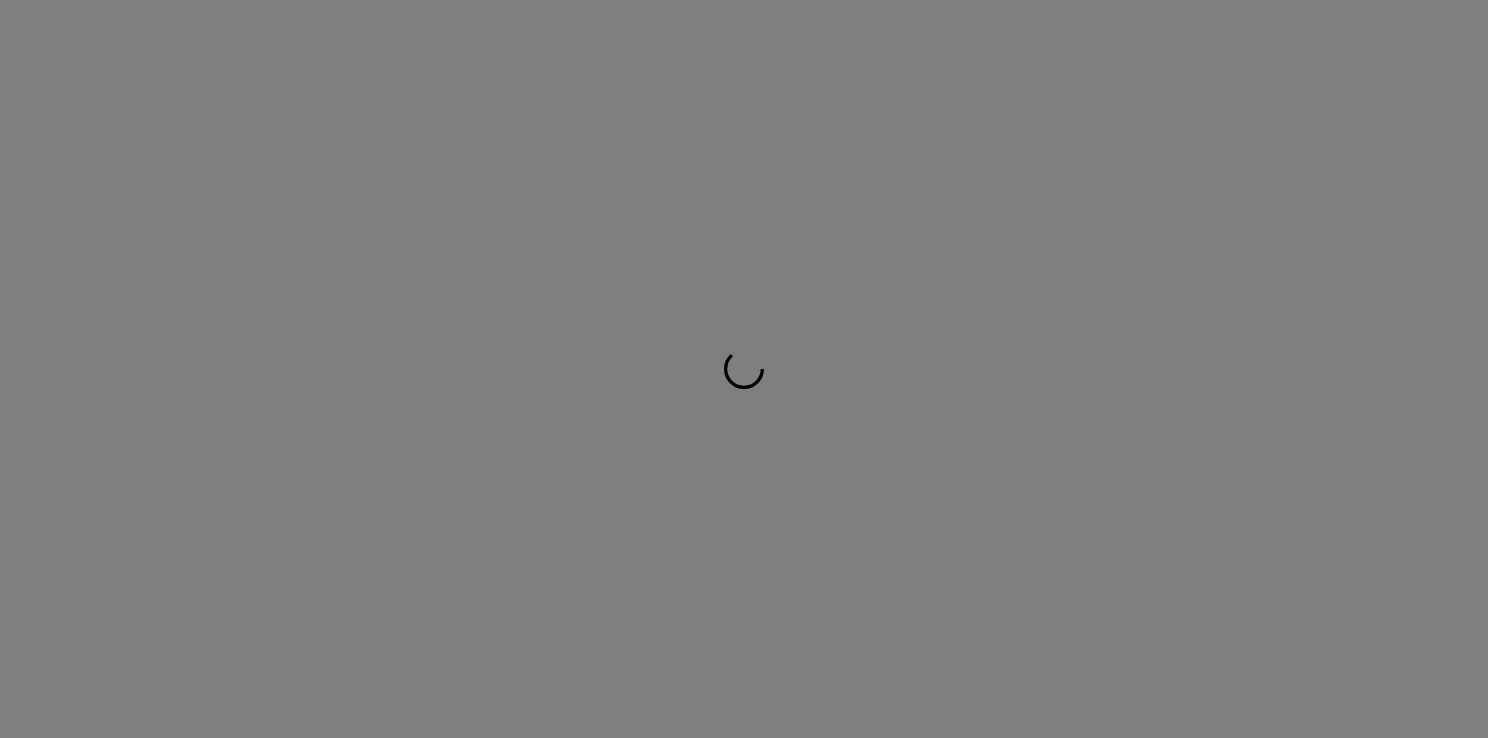 scroll, scrollTop: 0, scrollLeft: 0, axis: both 